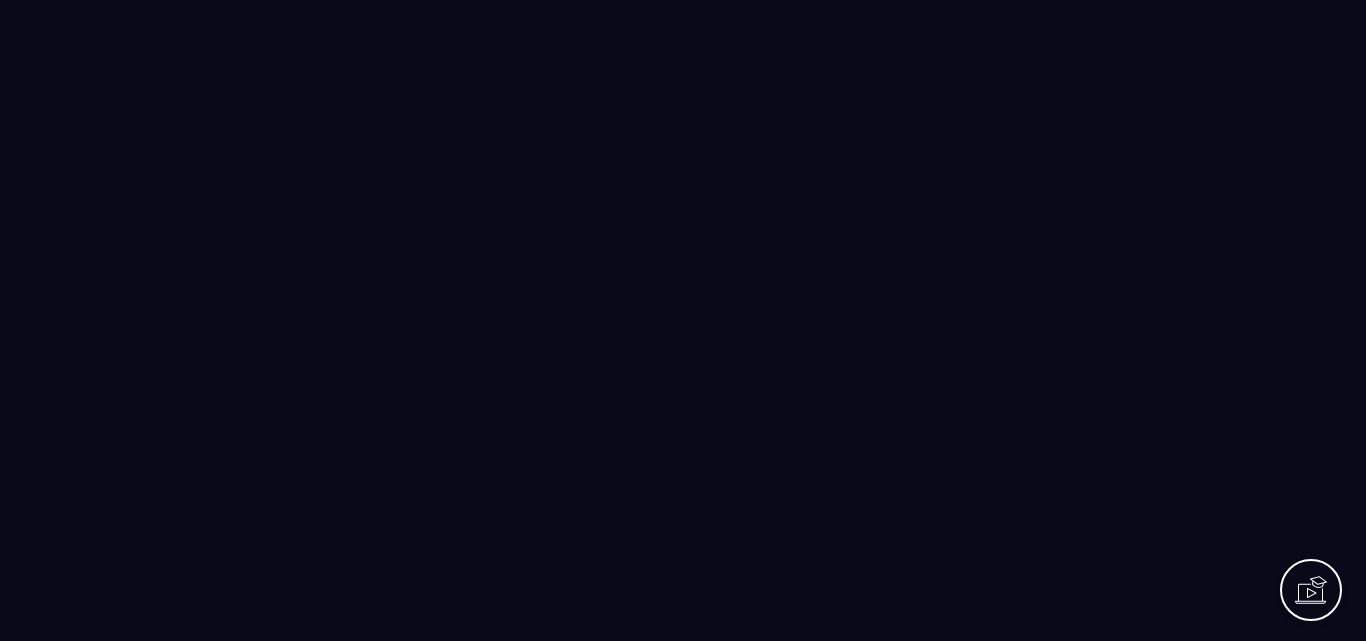 scroll, scrollTop: 0, scrollLeft: 0, axis: both 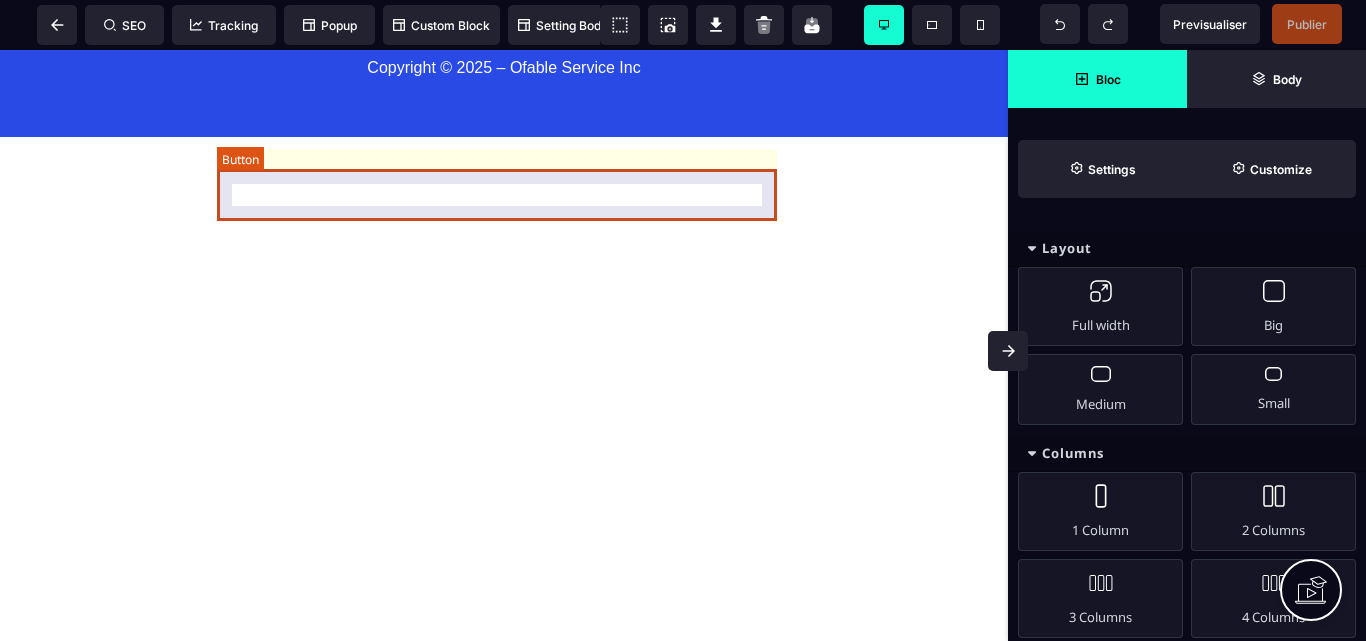 click on "Je m’inscris maintenant" at bounding box center (504, -517) 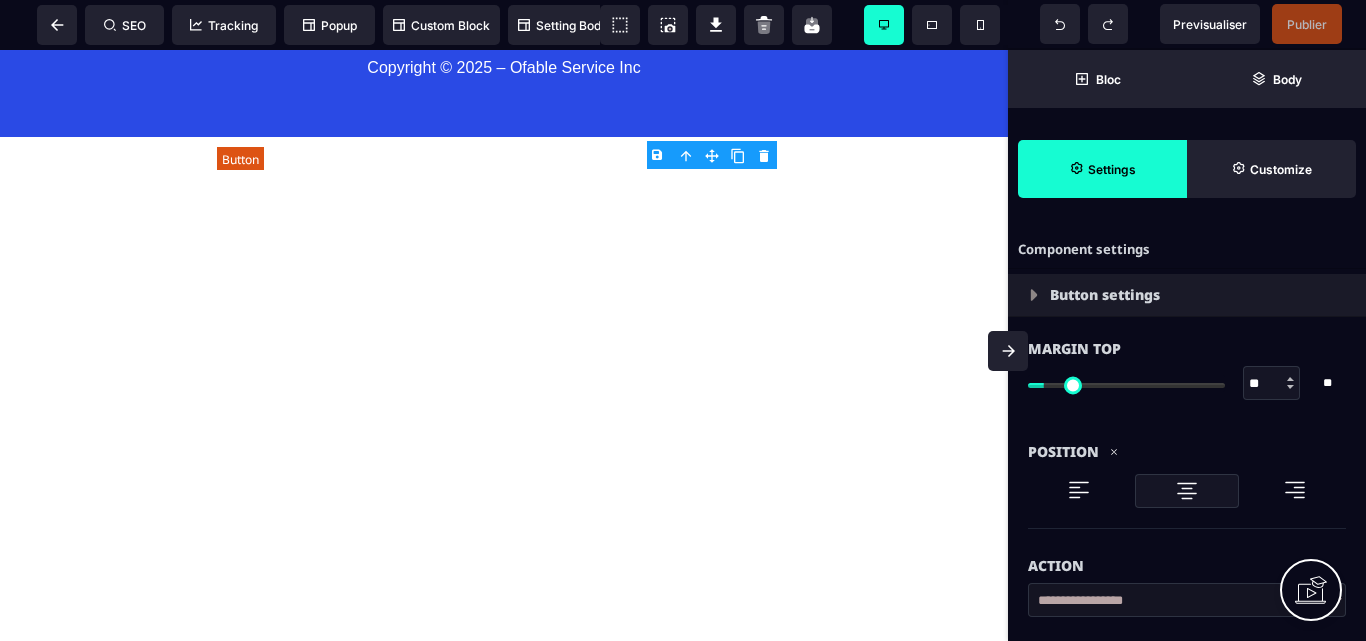 type on "**" 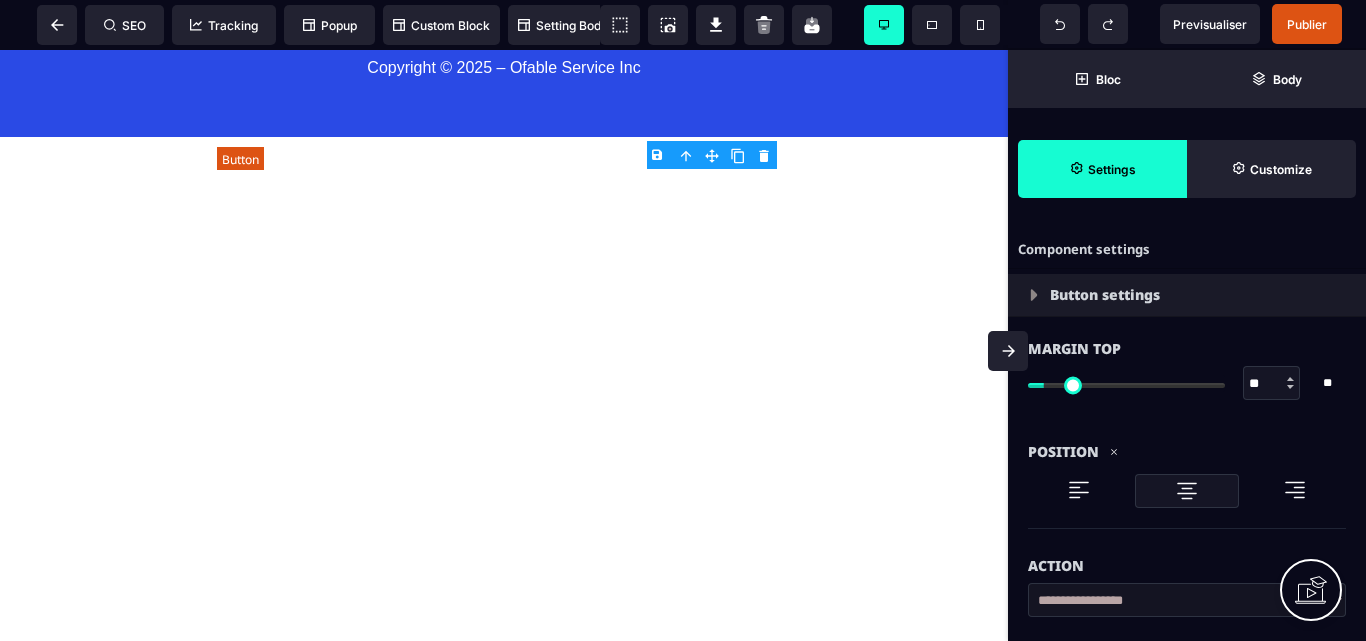 select 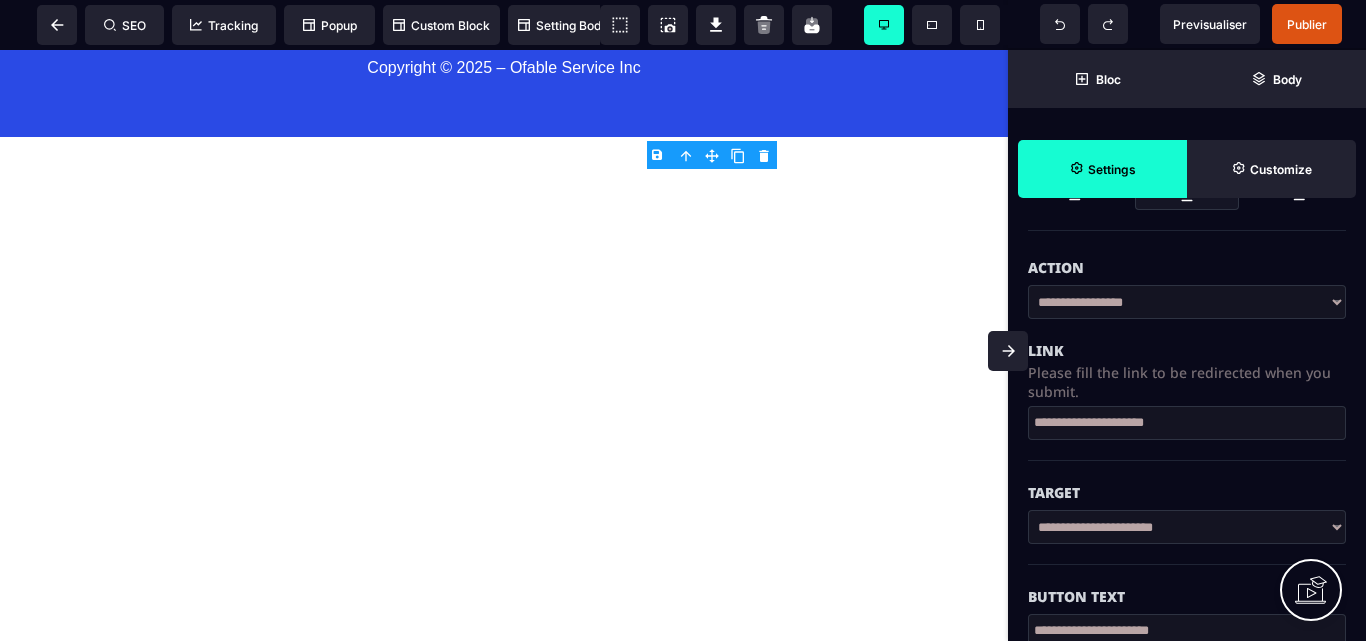 scroll, scrollTop: 300, scrollLeft: 0, axis: vertical 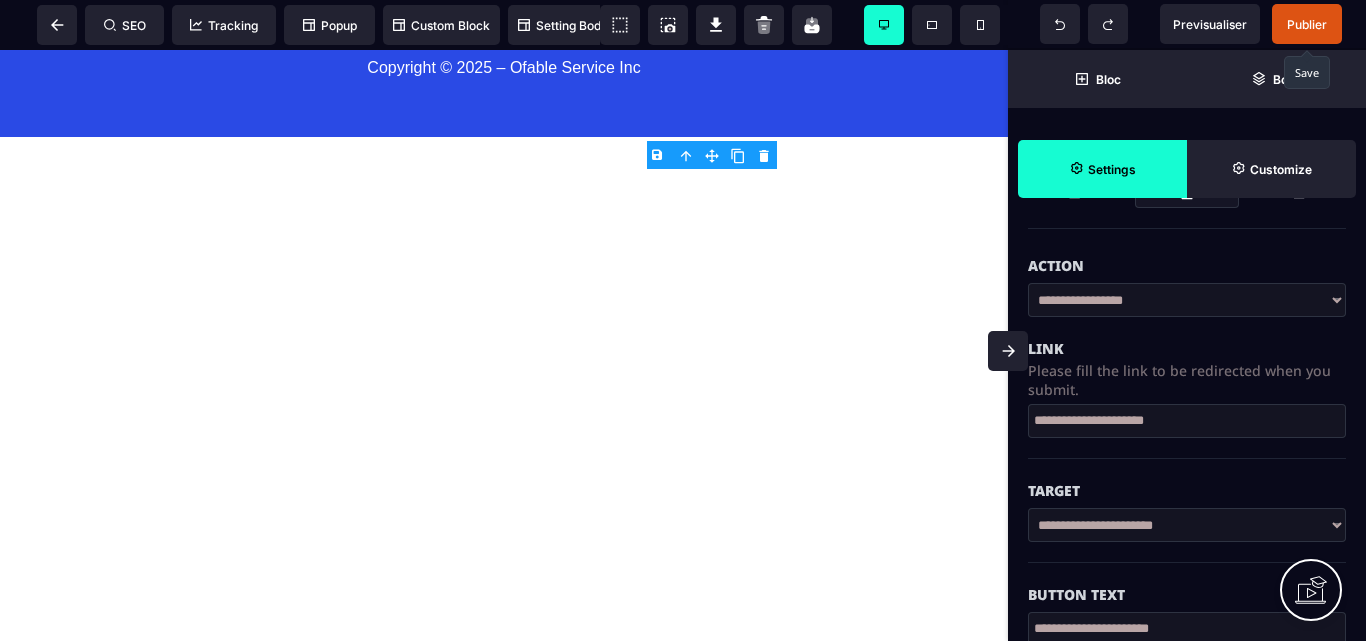 click on "Publier" at bounding box center (1307, 24) 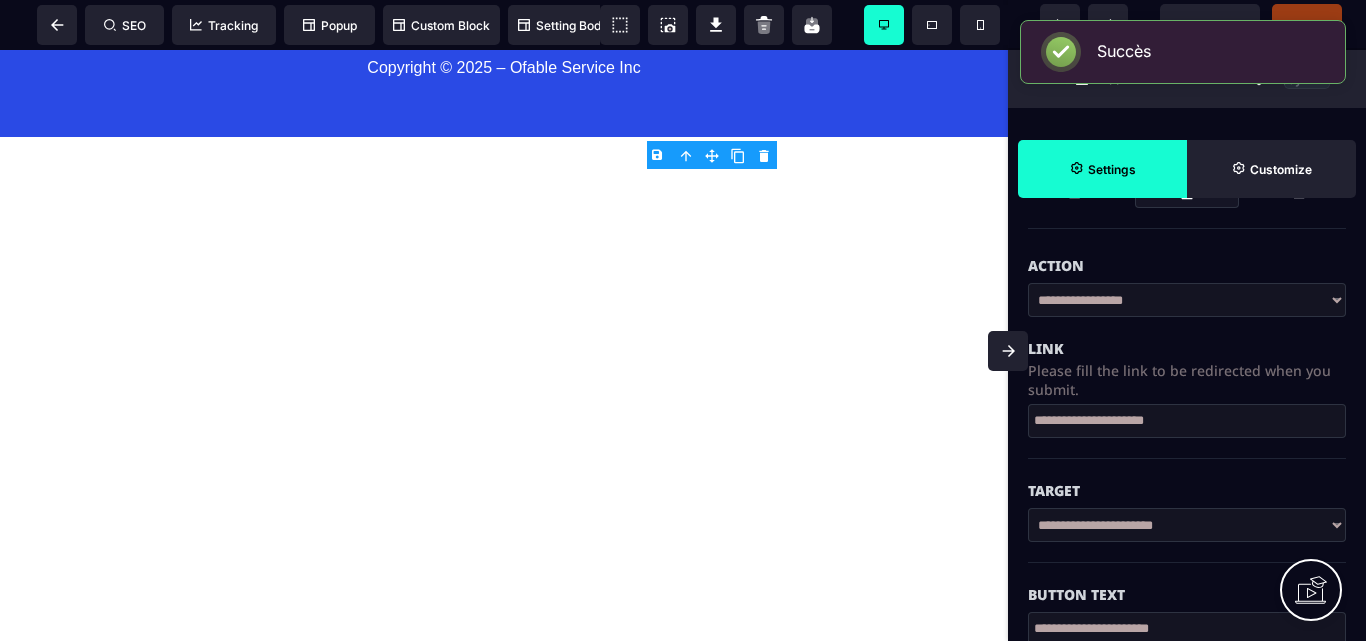 click on "**********" at bounding box center (1187, 421) 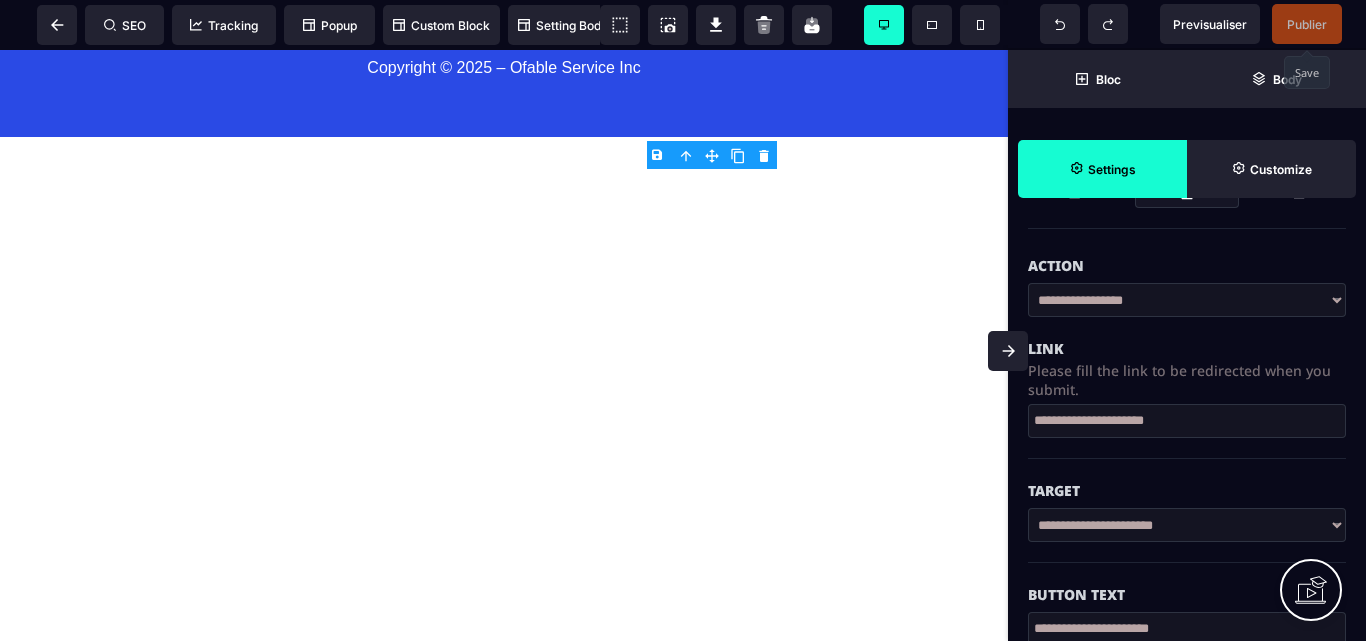 click on "**********" at bounding box center [1187, 525] 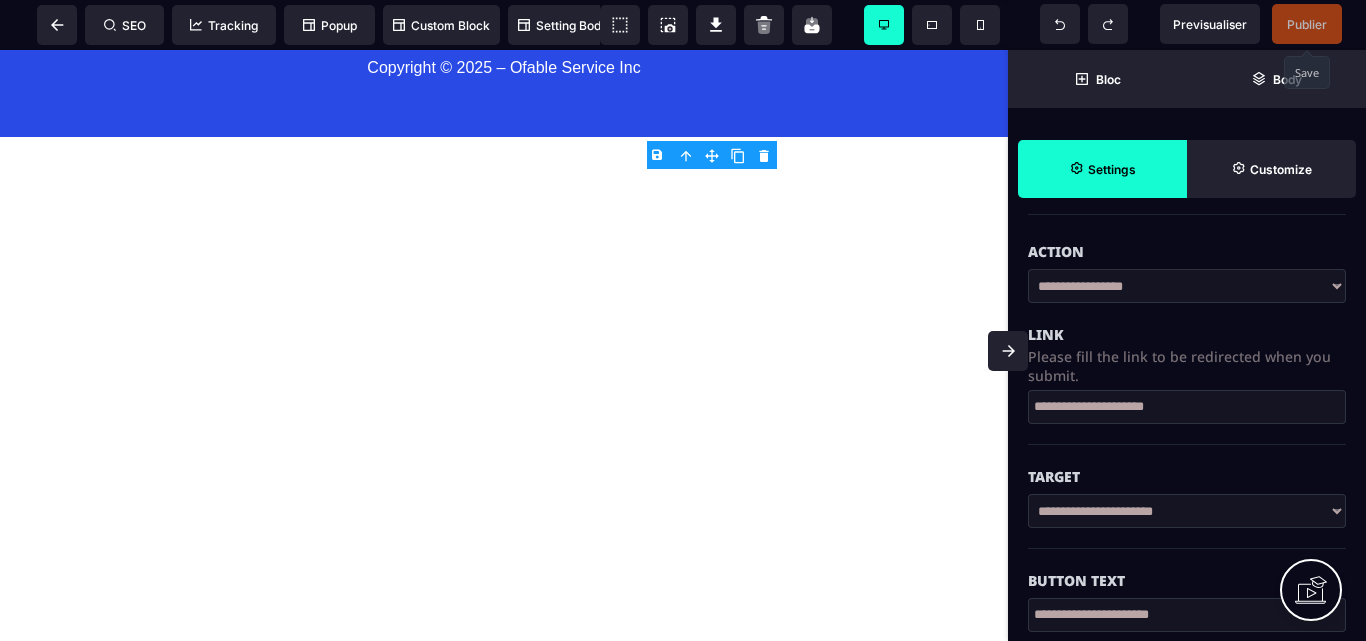 scroll, scrollTop: 300, scrollLeft: 0, axis: vertical 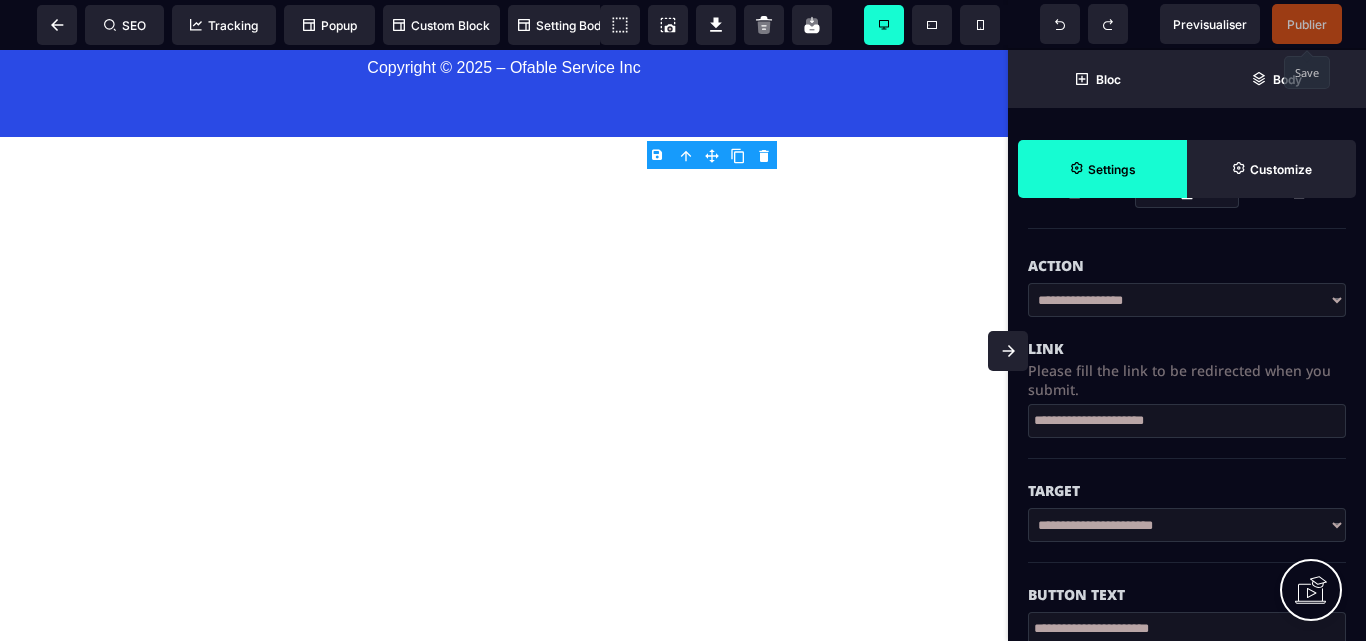 click on "**********" at bounding box center (1187, 300) 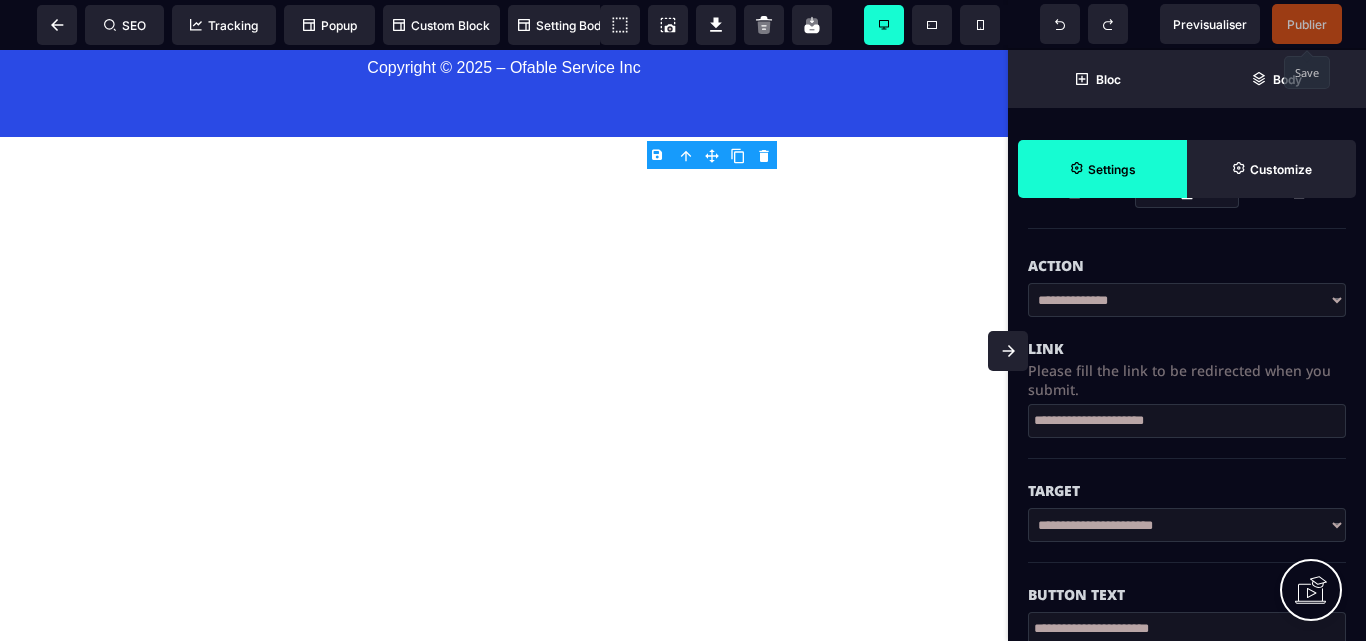 select on "*****" 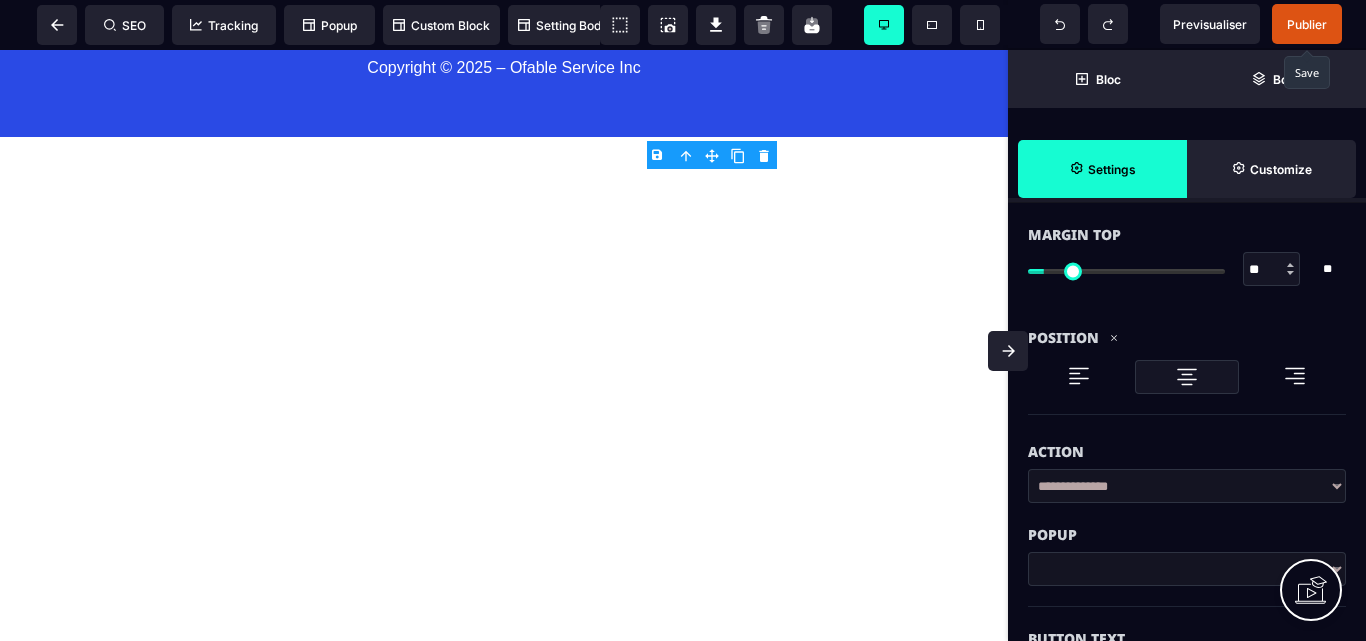 scroll, scrollTop: 200, scrollLeft: 0, axis: vertical 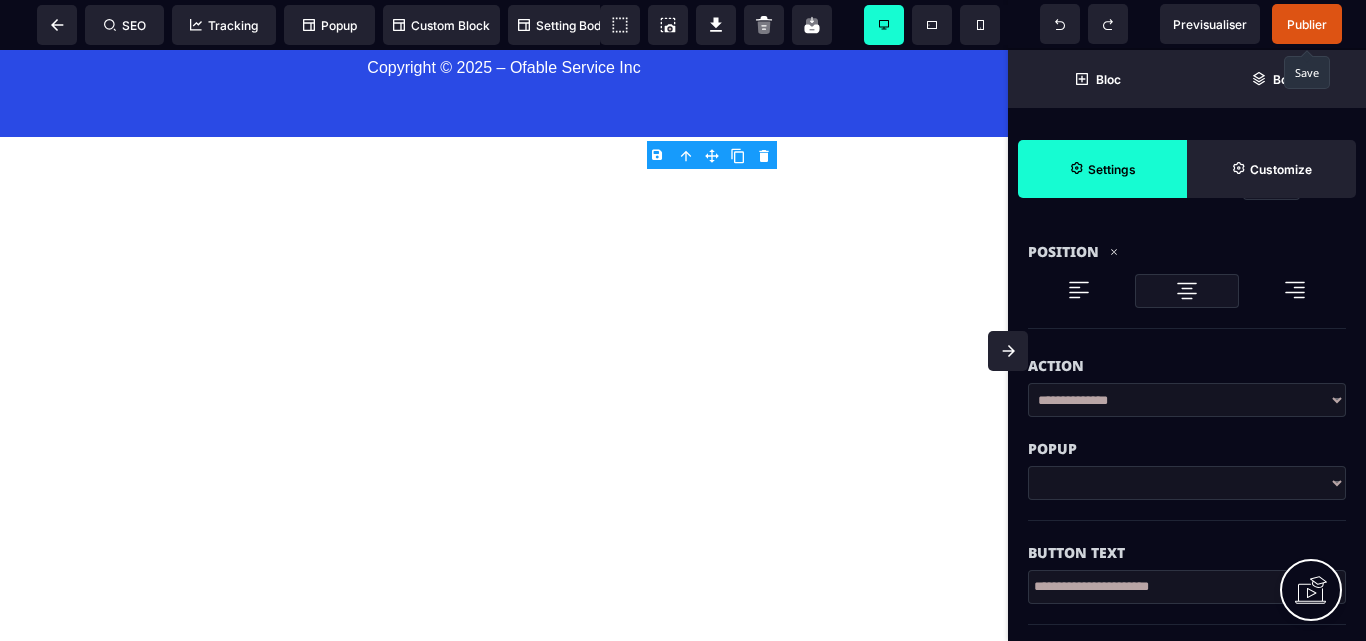 click at bounding box center [1187, 483] 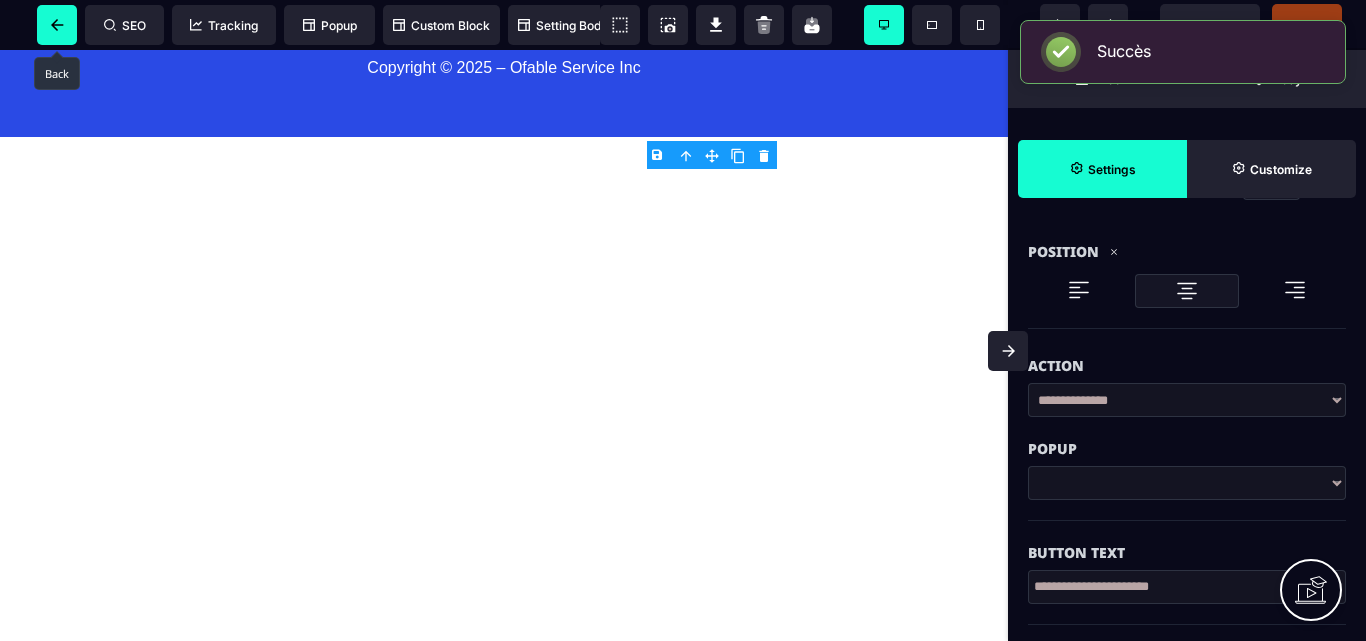 click at bounding box center [57, 25] 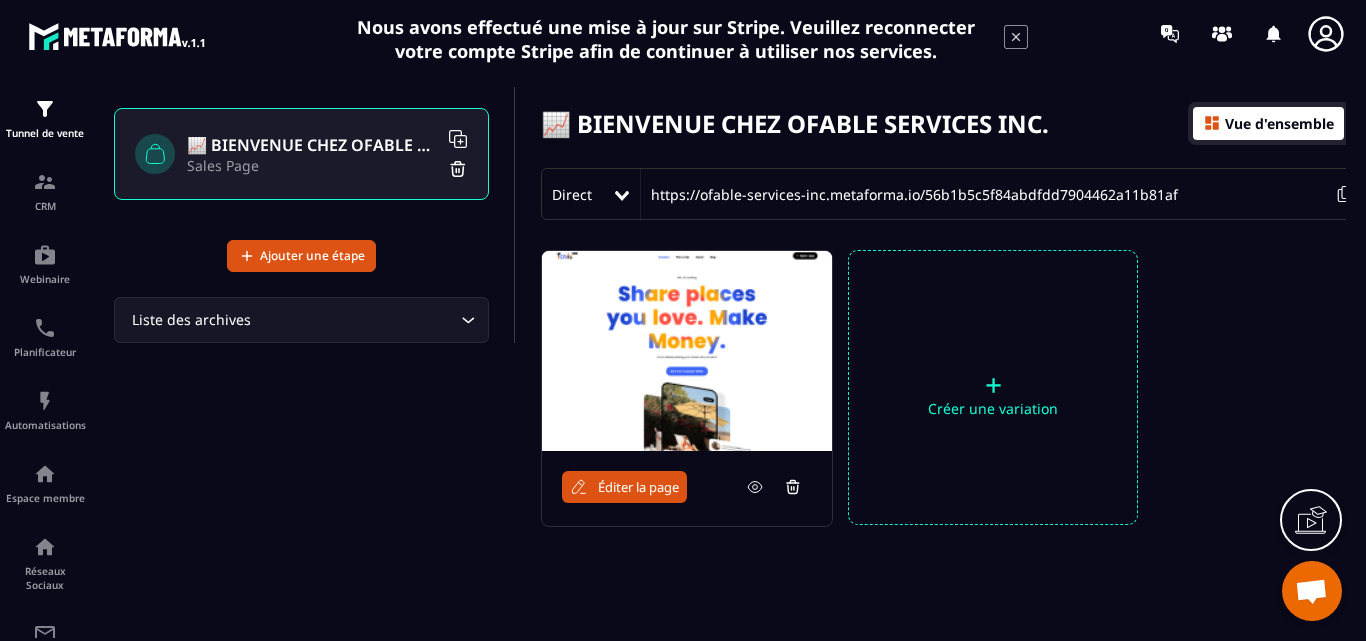 scroll, scrollTop: 59, scrollLeft: 0, axis: vertical 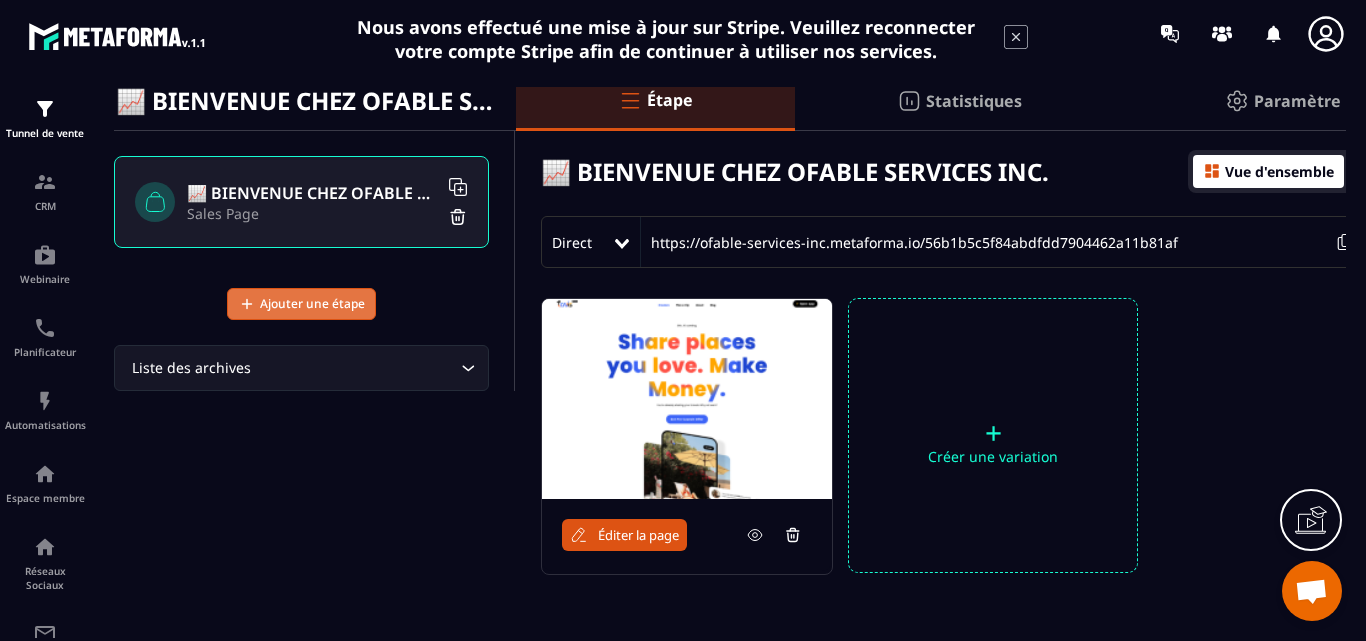 click on "Ajouter une étape" at bounding box center [312, 304] 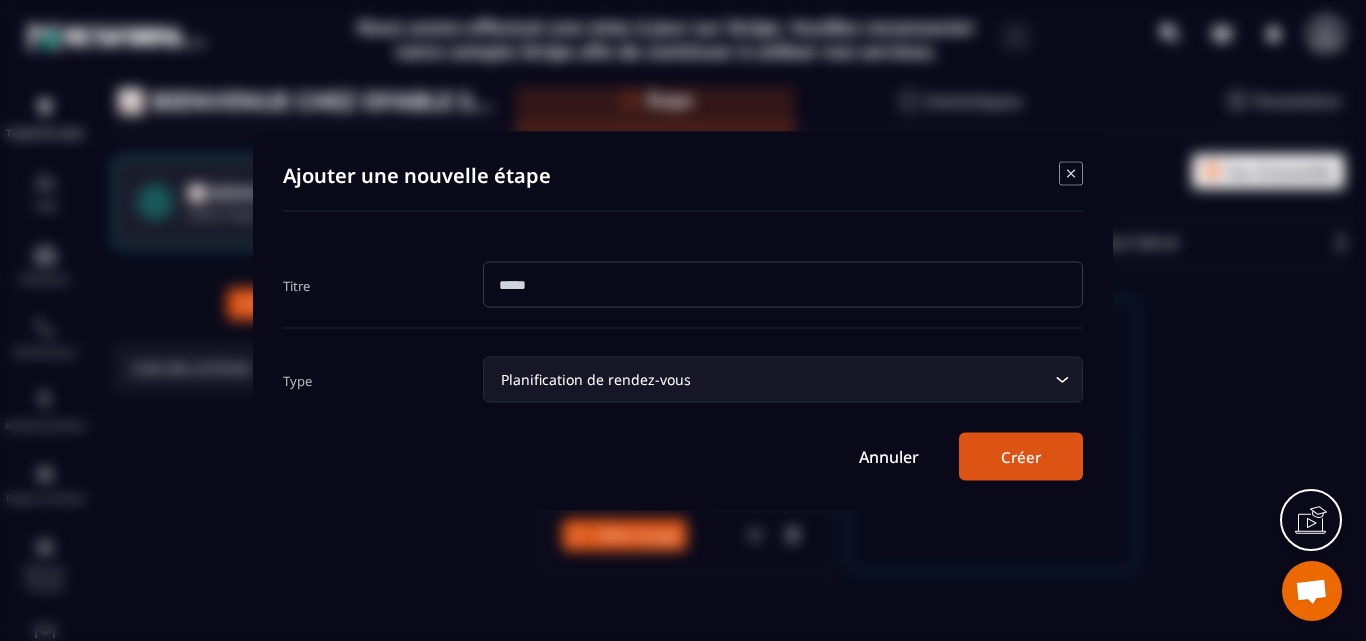 click at bounding box center (783, 284) 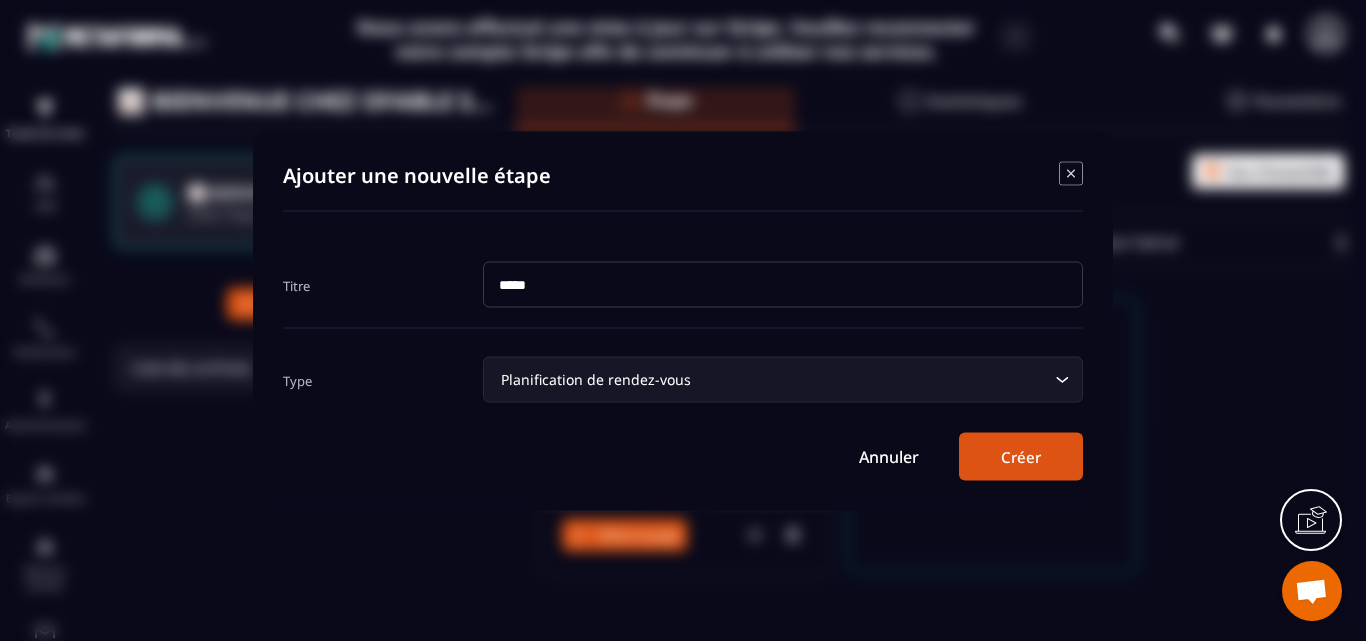 type on "*****" 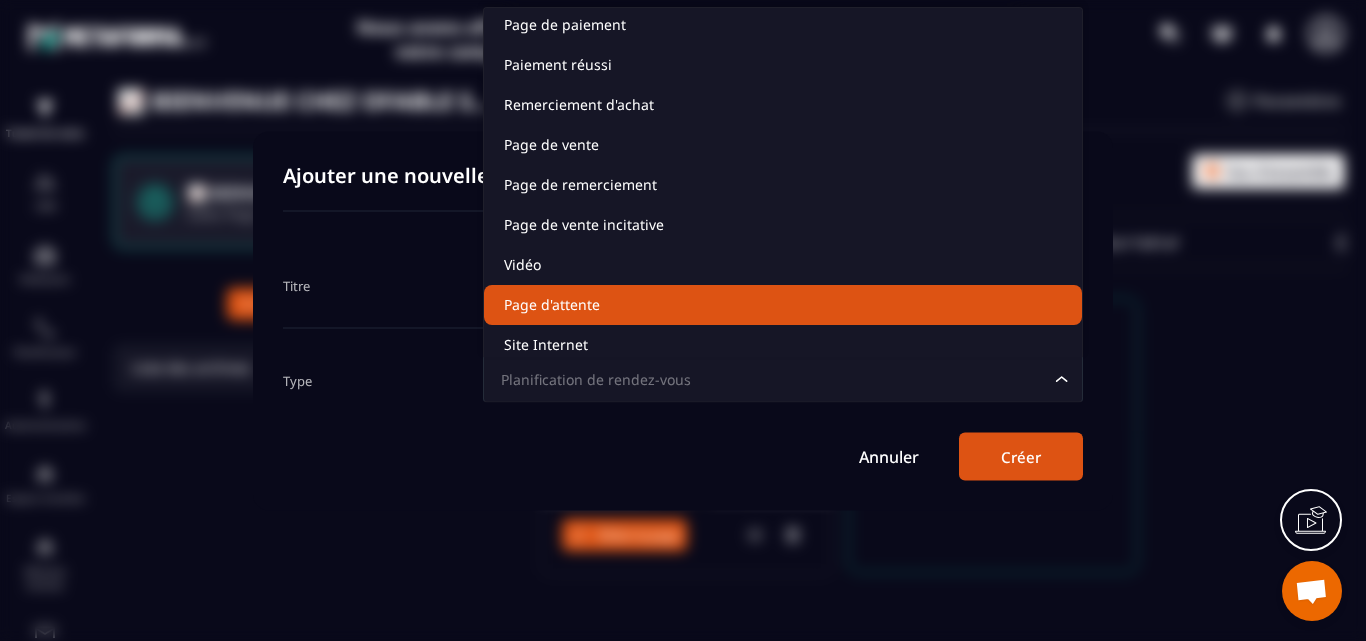 scroll, scrollTop: 141, scrollLeft: 0, axis: vertical 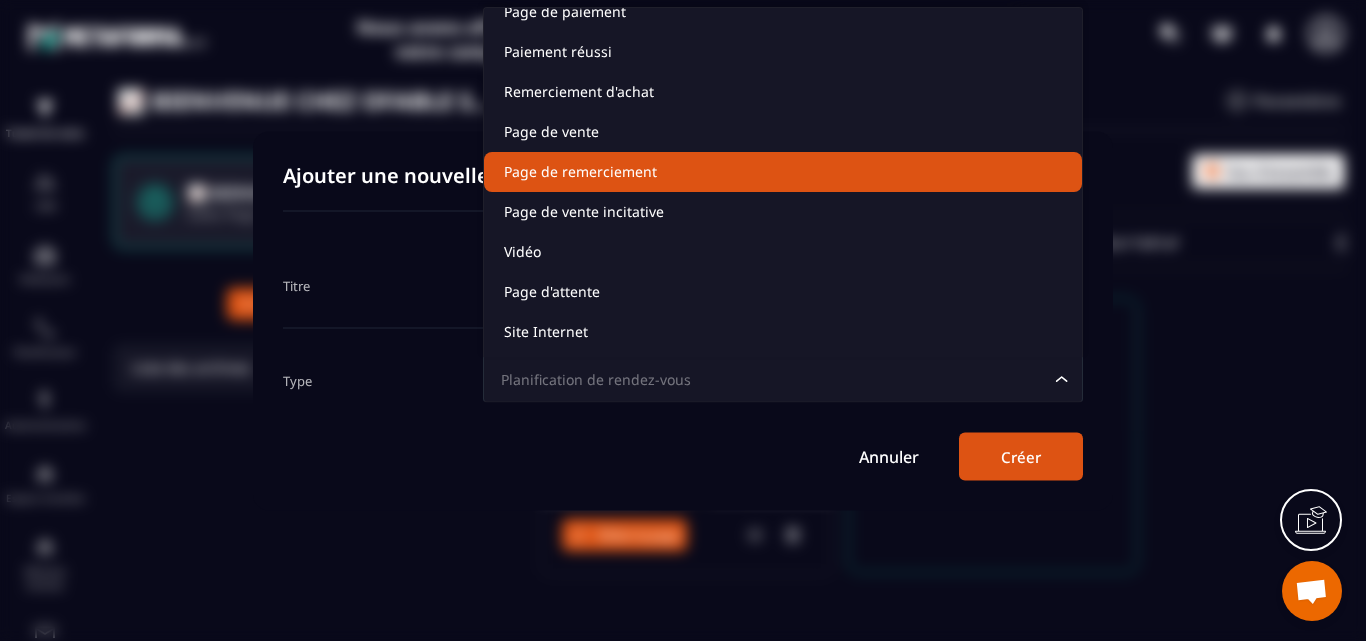 click on "Page de remerciement" 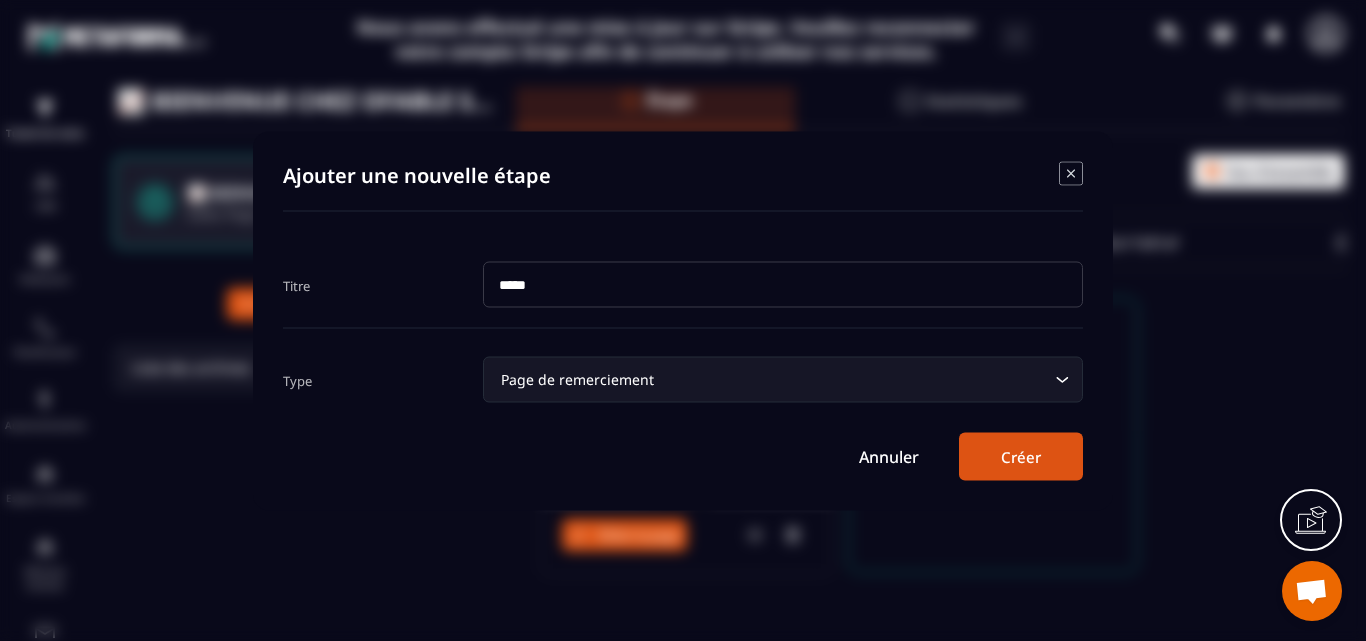 drag, startPoint x: 1000, startPoint y: 464, endPoint x: 993, endPoint y: 454, distance: 12.206555 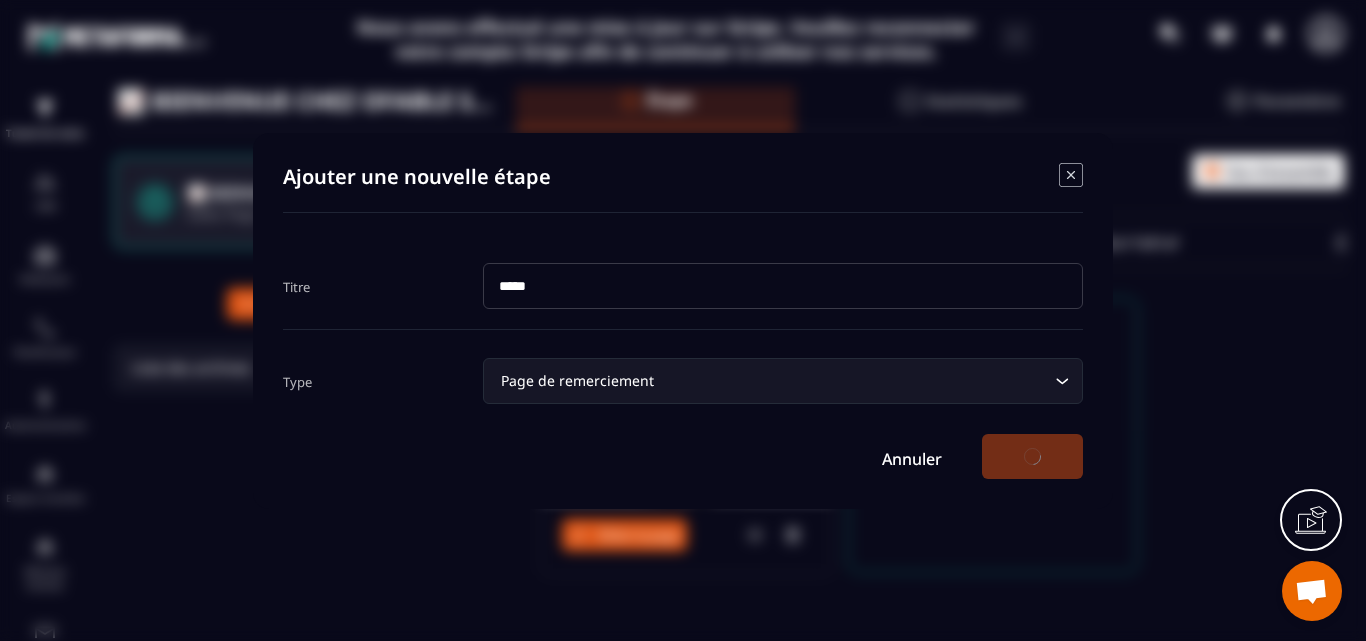 scroll, scrollTop: 0, scrollLeft: 0, axis: both 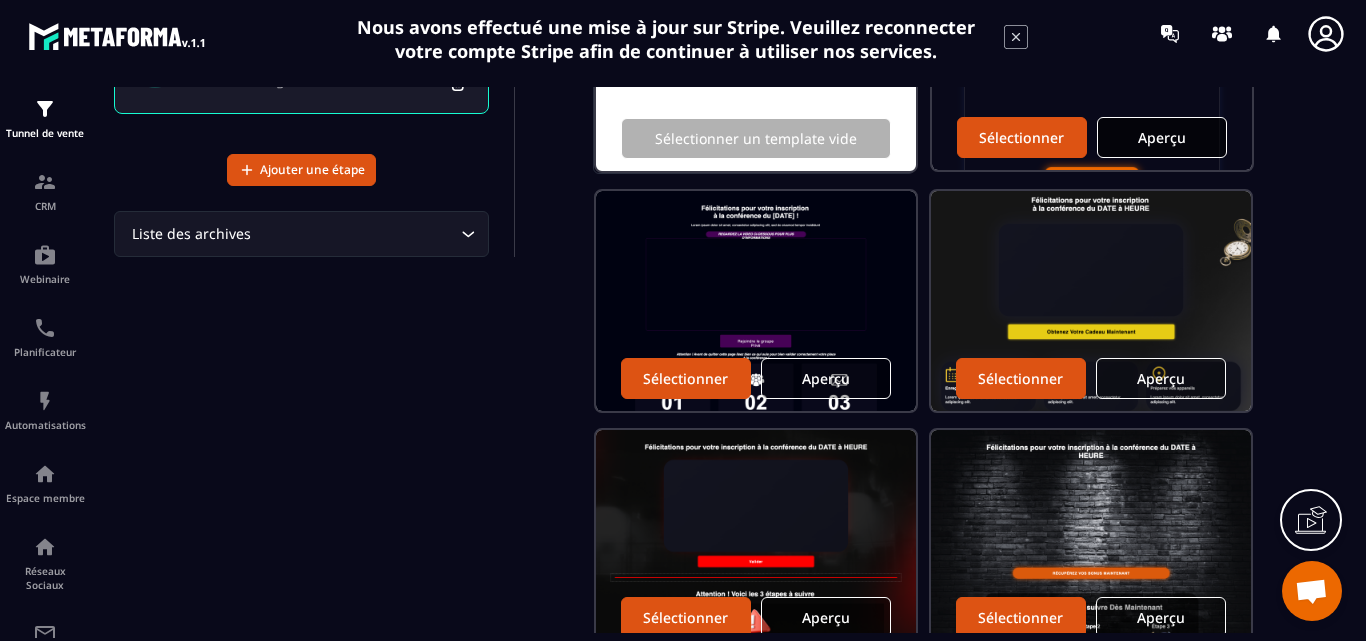 click on "Aperçu" at bounding box center (1162, 137) 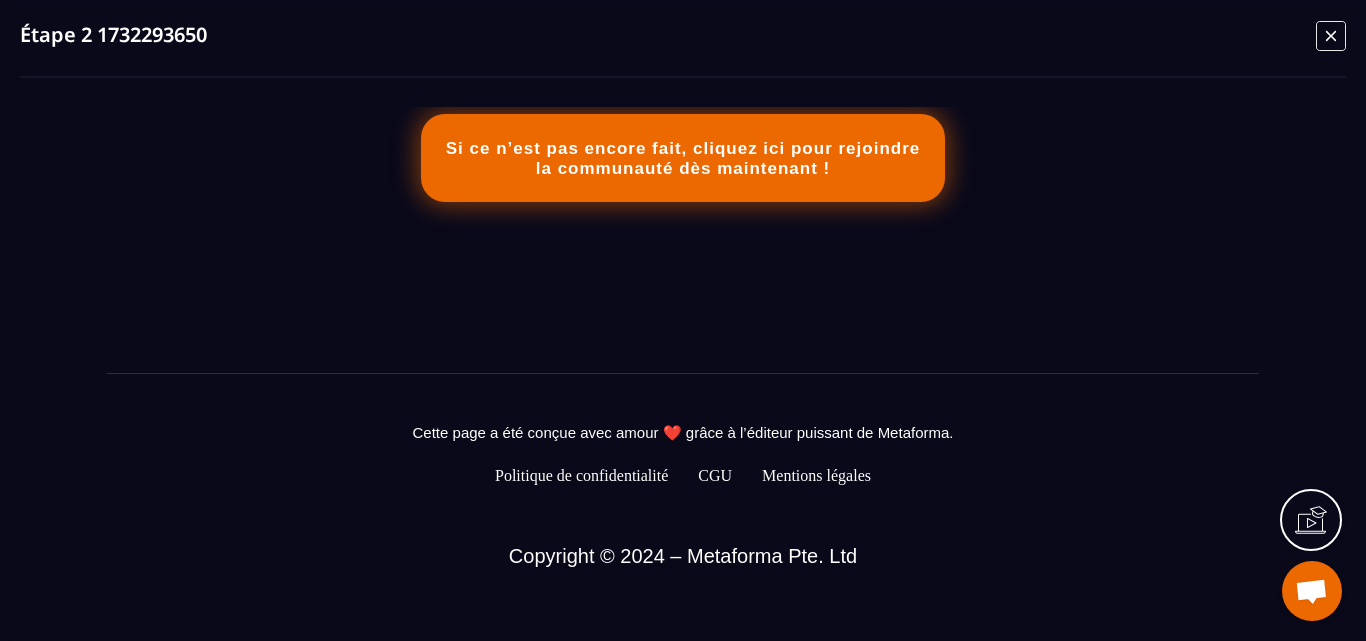 scroll, scrollTop: 2360, scrollLeft: 0, axis: vertical 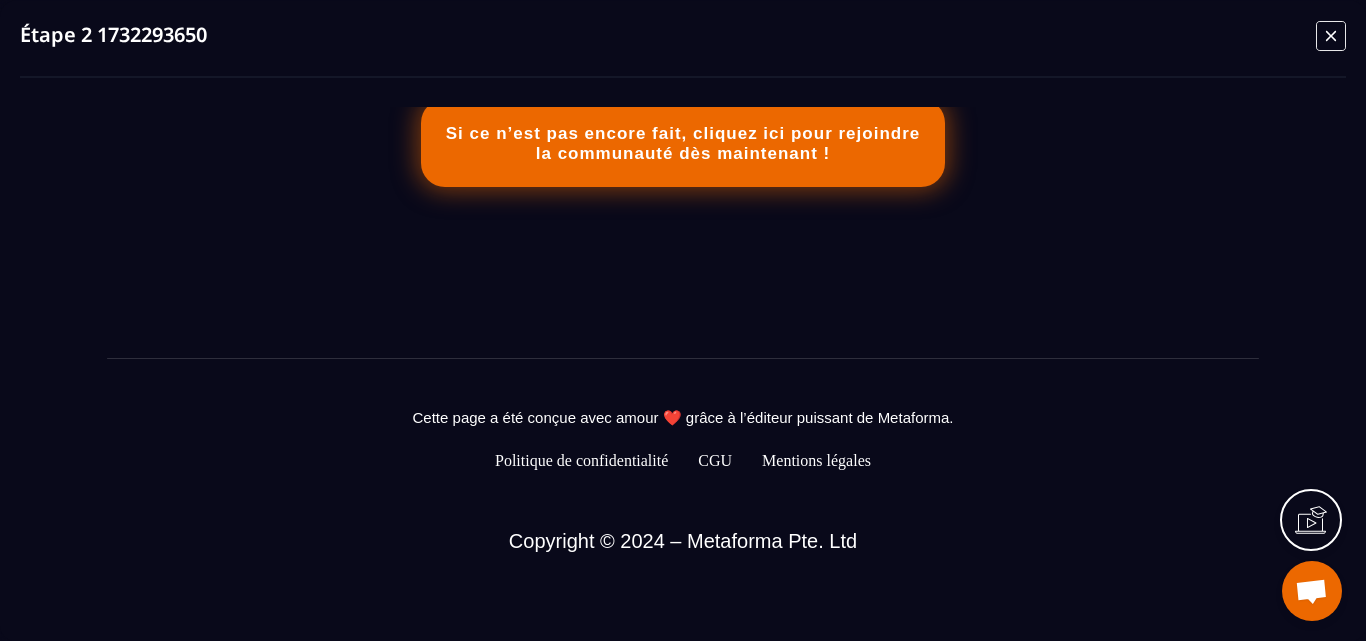 click 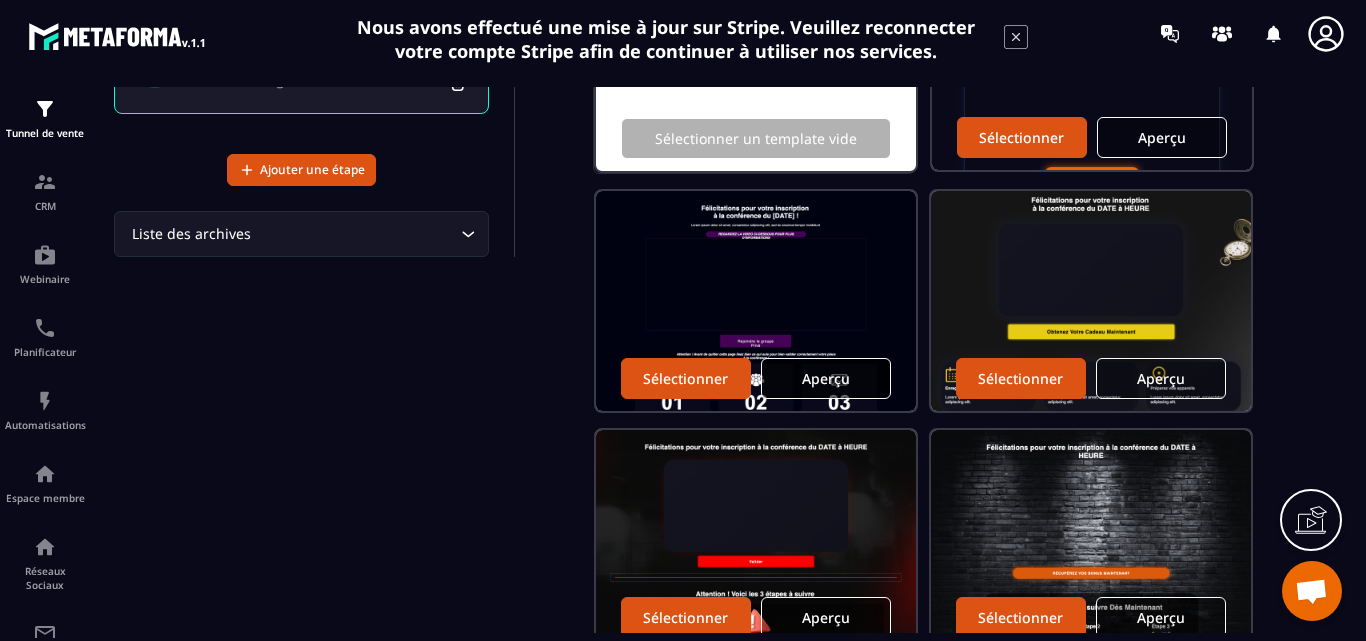 click on "Aperçu" at bounding box center [826, 378] 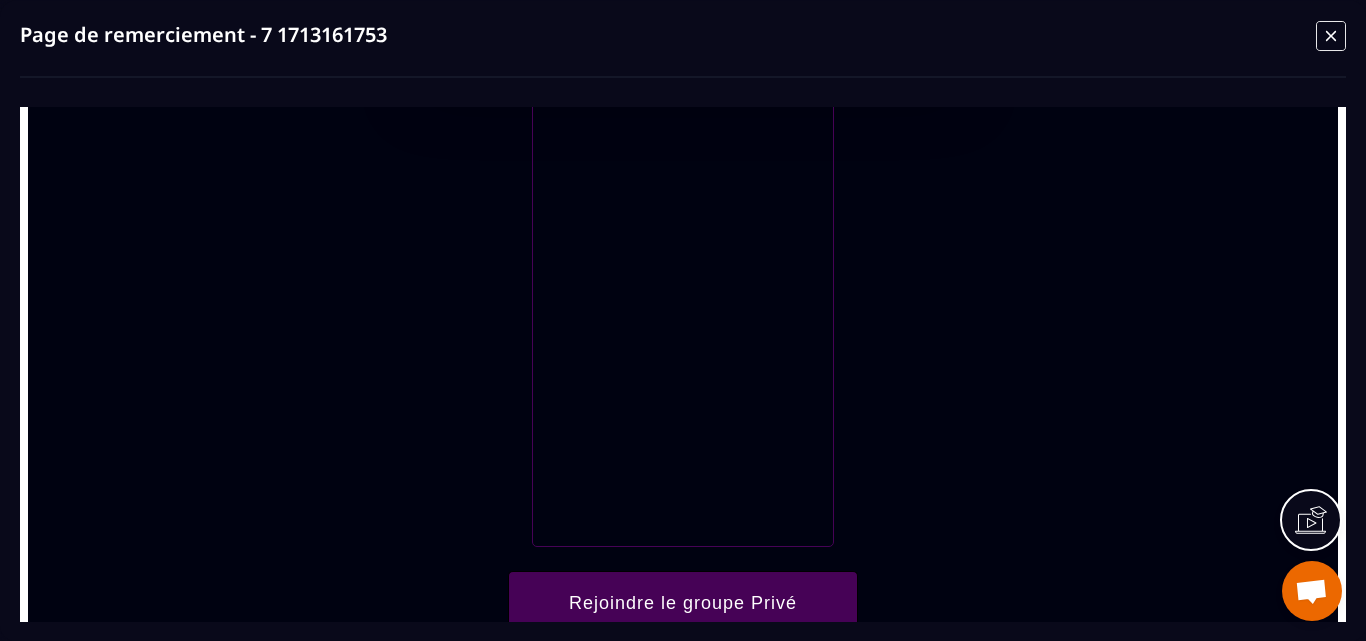 scroll, scrollTop: 88, scrollLeft: 0, axis: vertical 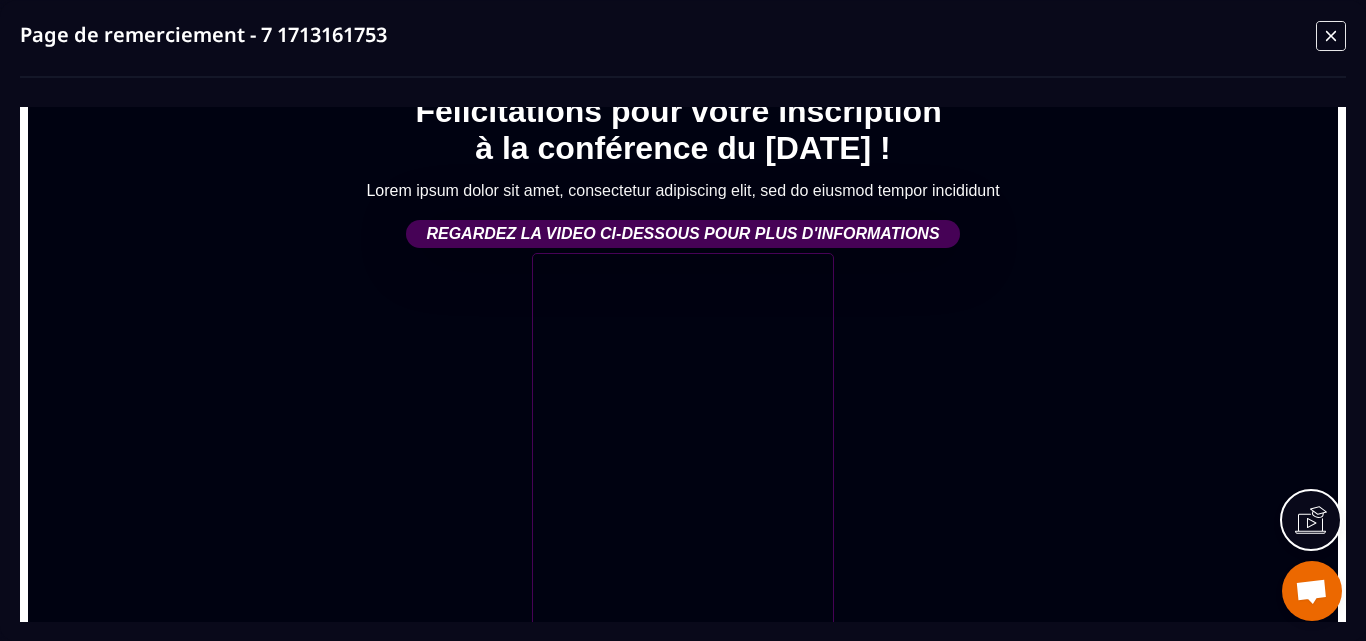 click 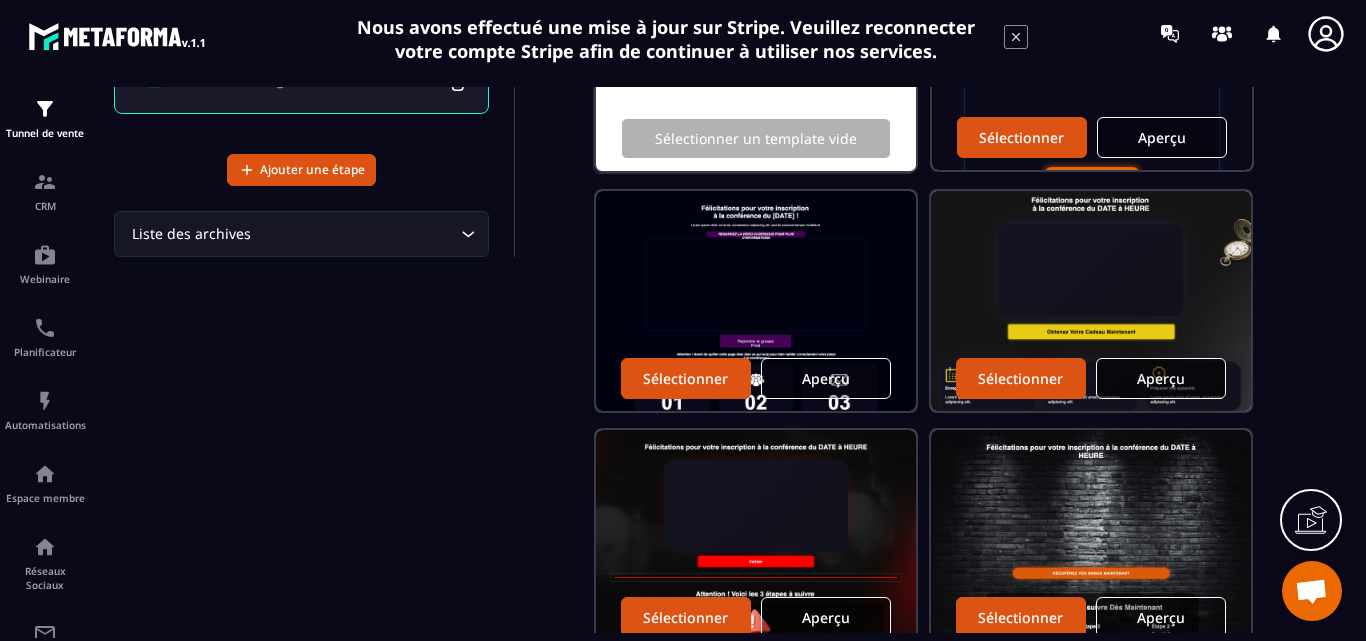 click on "Aperçu" at bounding box center (1161, 378) 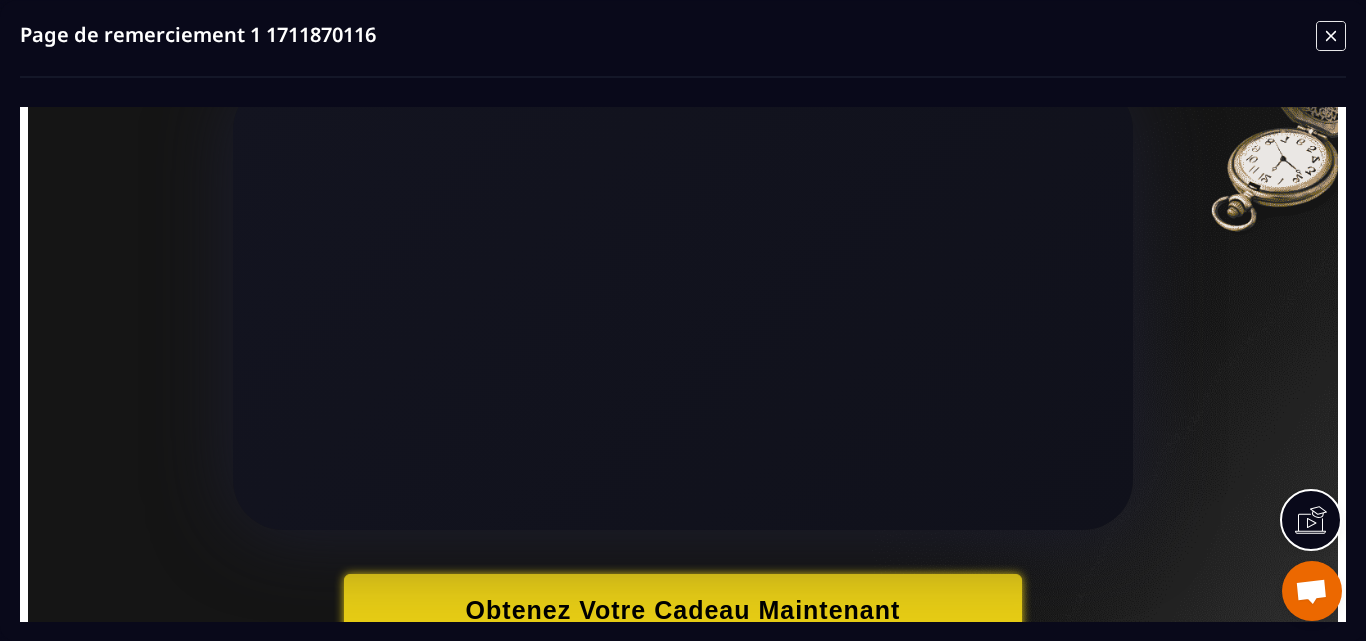 scroll, scrollTop: 0, scrollLeft: 0, axis: both 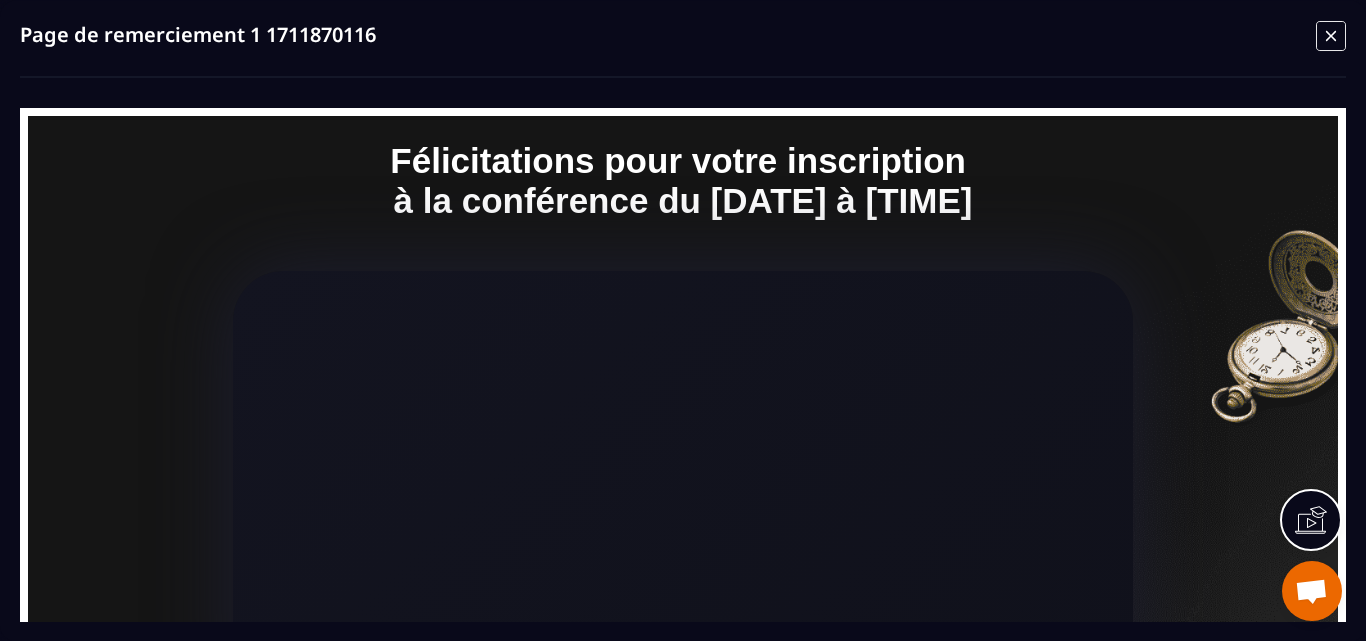 click 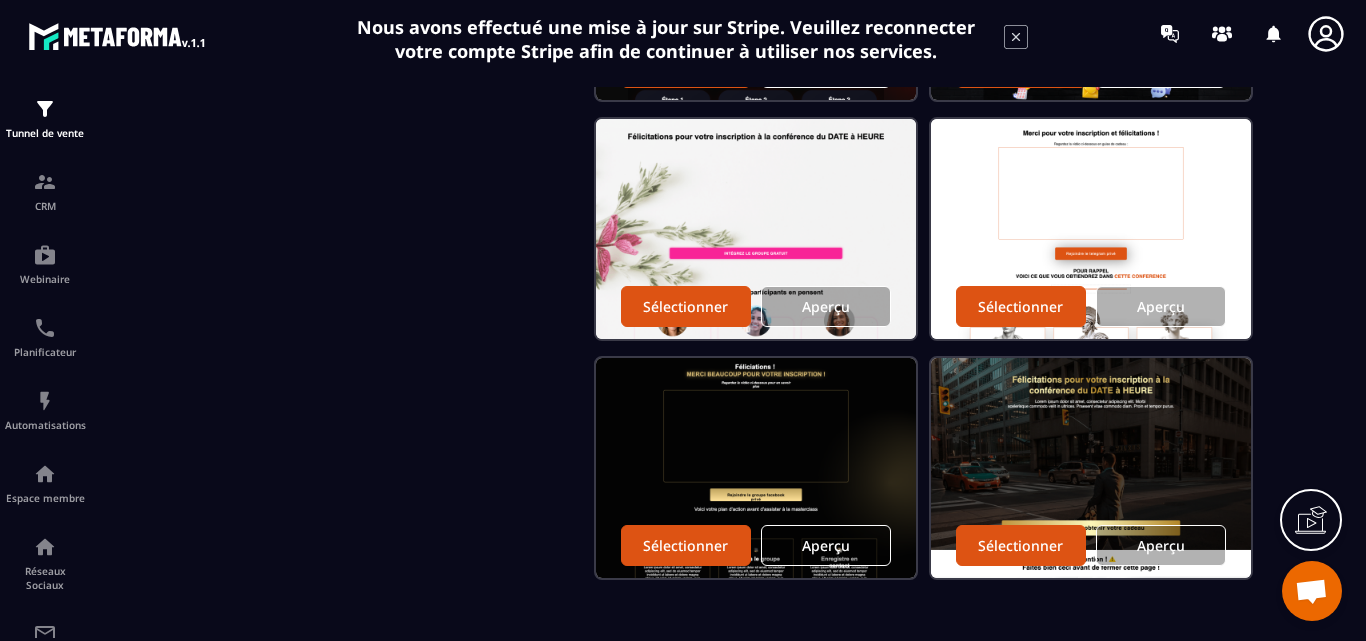 scroll, scrollTop: 877, scrollLeft: 0, axis: vertical 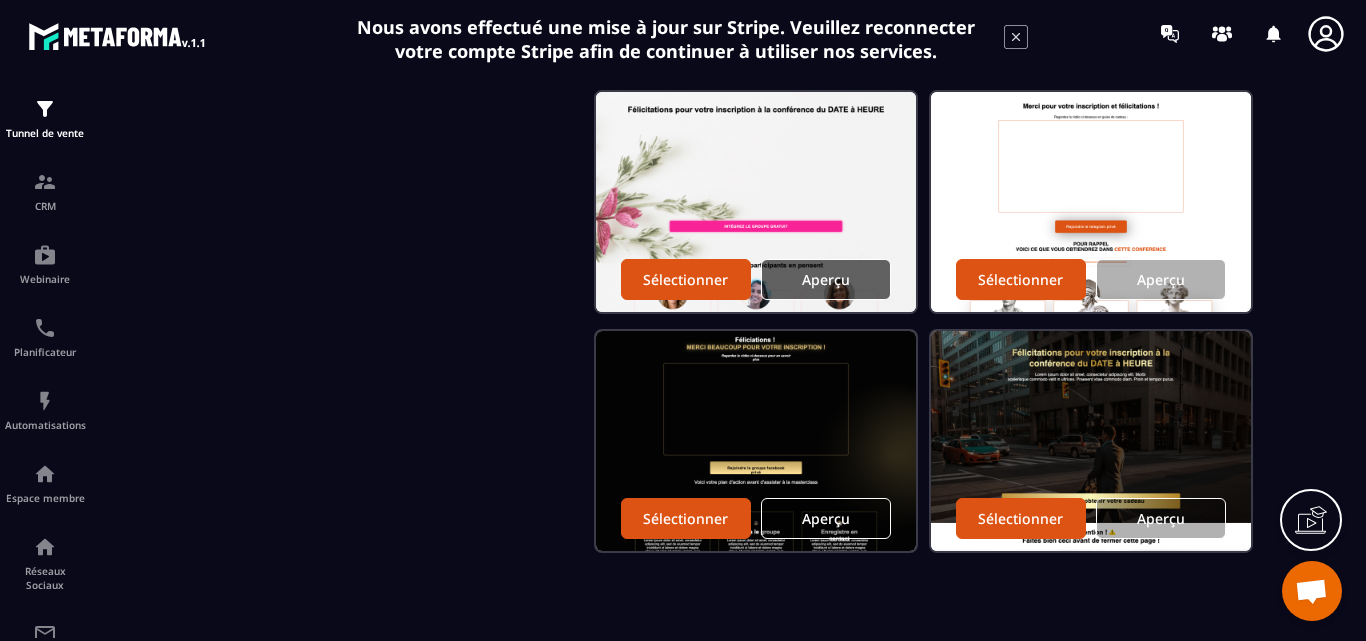 click on "Aperçu" at bounding box center (826, 279) 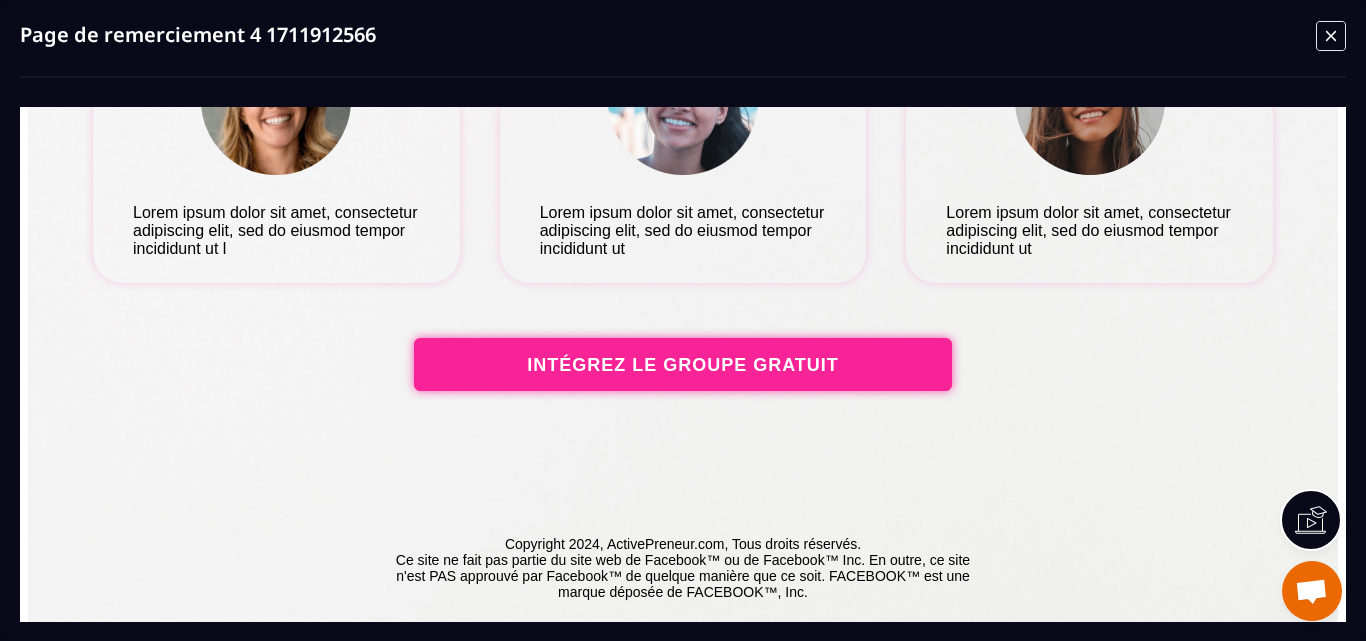 scroll, scrollTop: 705, scrollLeft: 0, axis: vertical 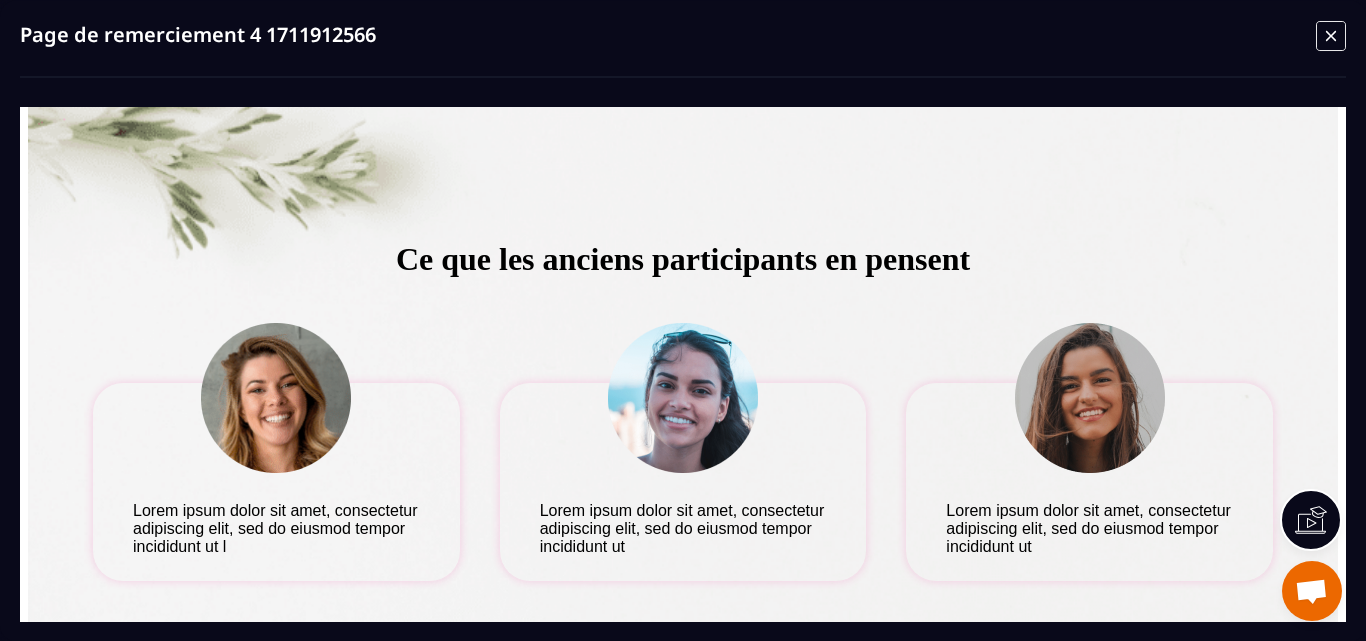 click 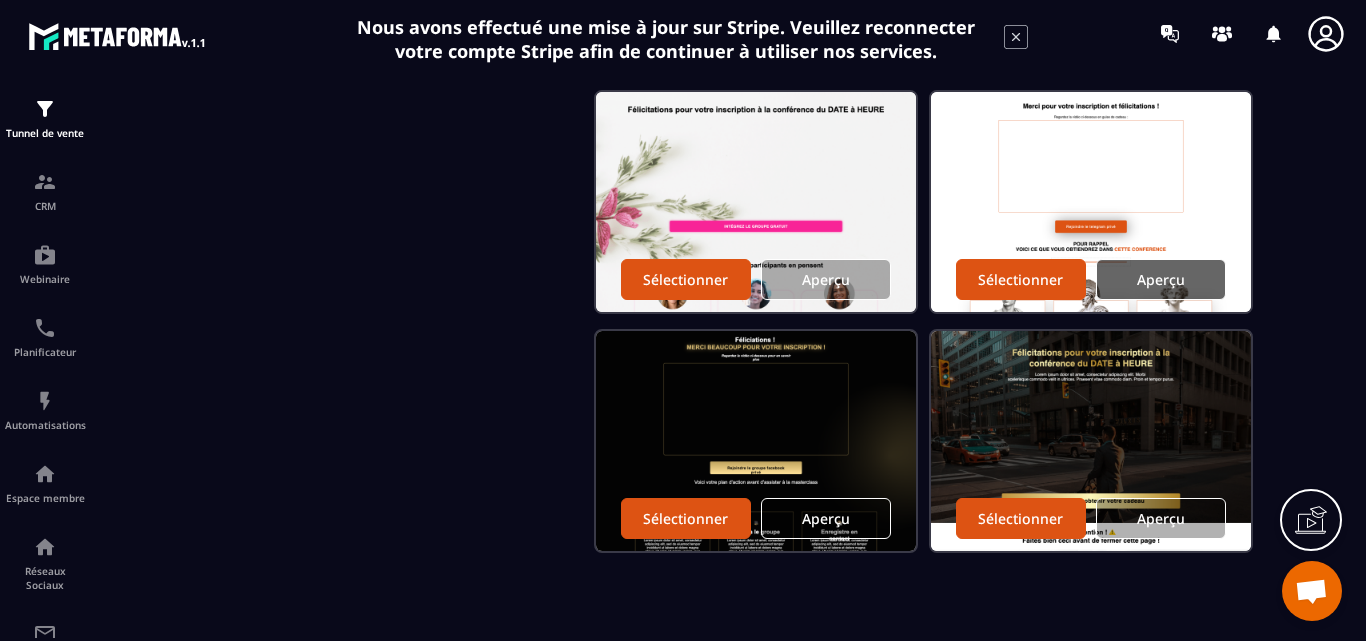 click on "Aperçu" at bounding box center [1161, 279] 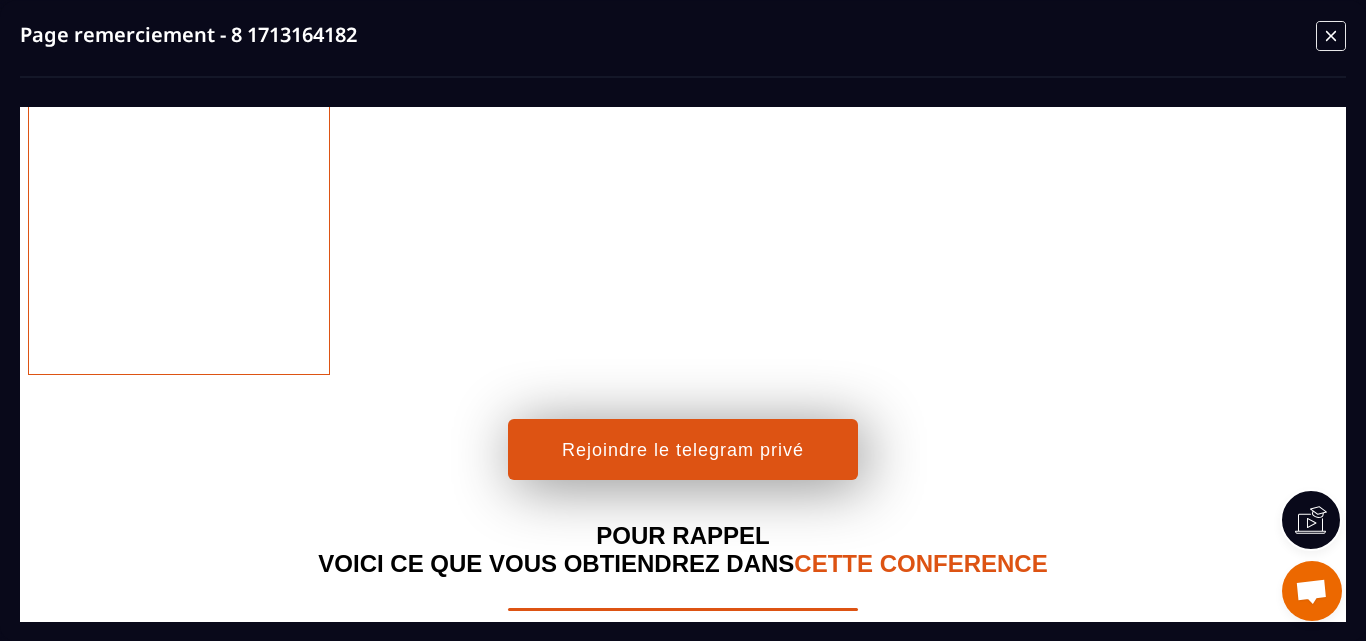 scroll, scrollTop: 300, scrollLeft: 0, axis: vertical 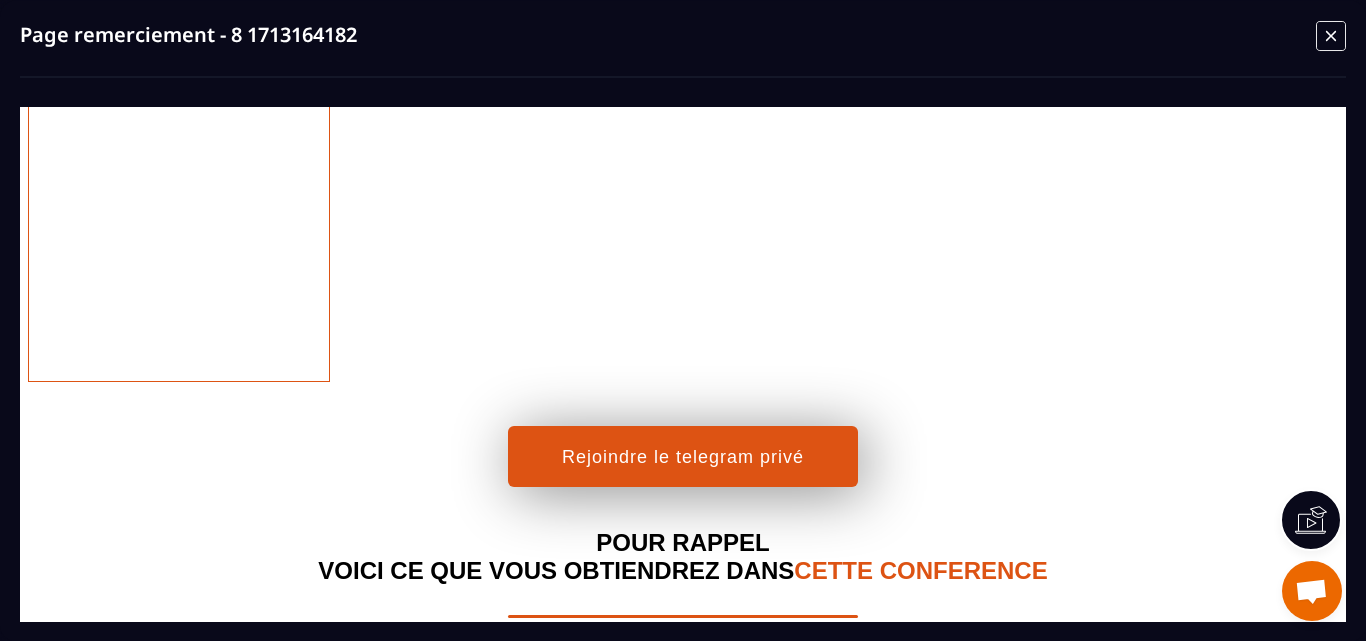 click 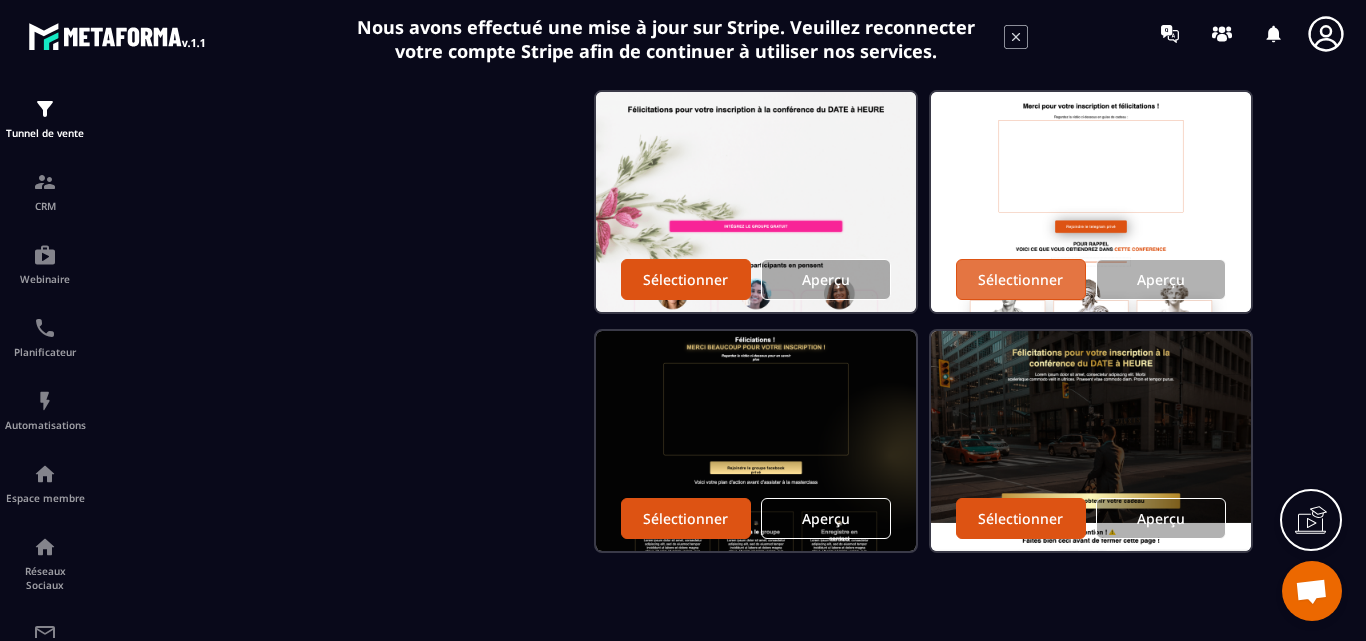 click on "Sélectionner" at bounding box center (1020, 279) 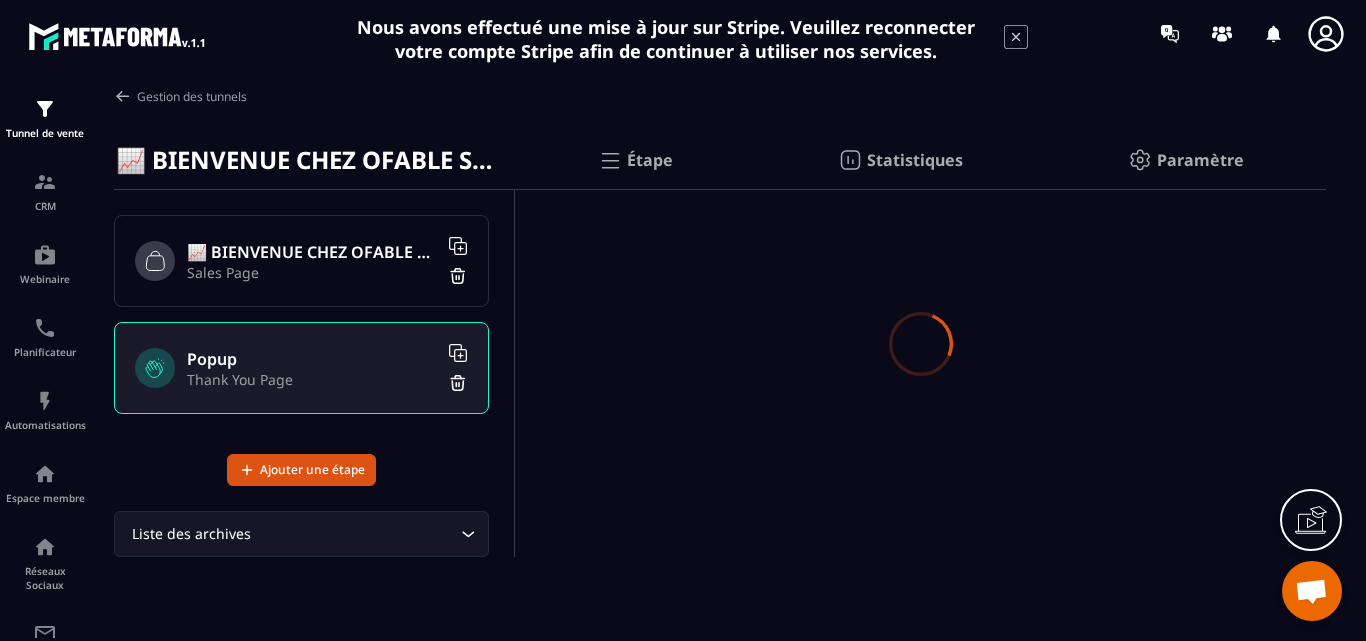 scroll, scrollTop: 0, scrollLeft: 0, axis: both 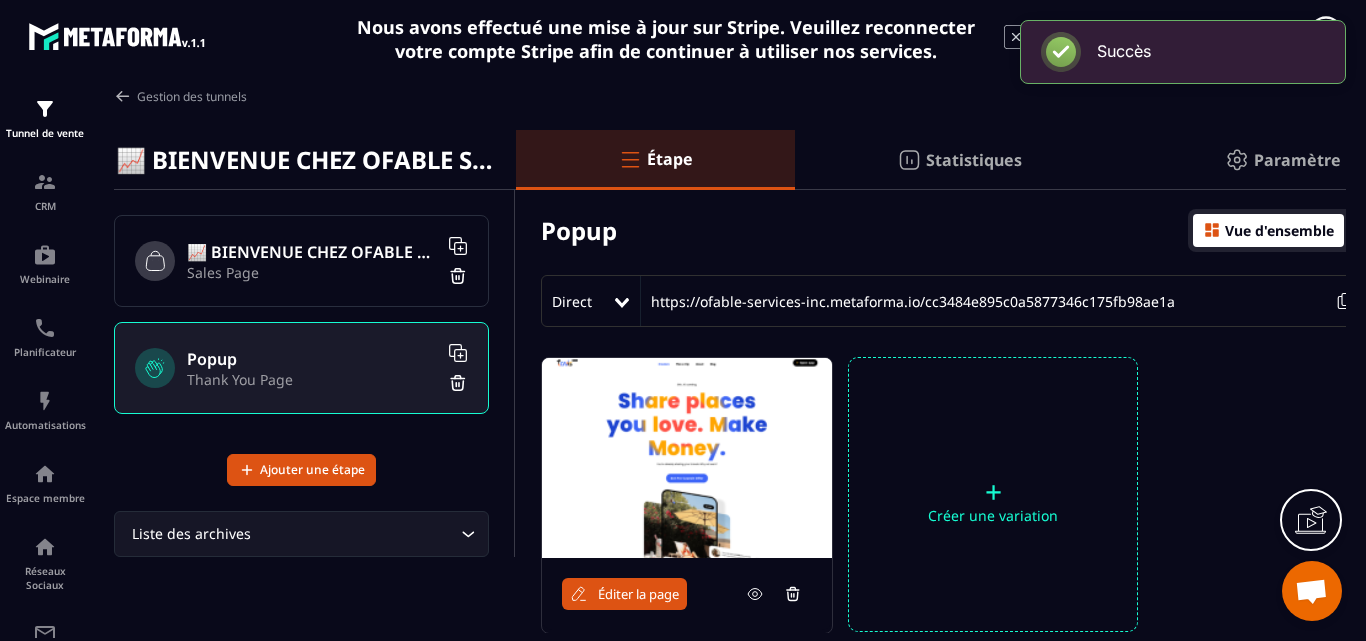 click on "Éditer la page" at bounding box center [638, 594] 